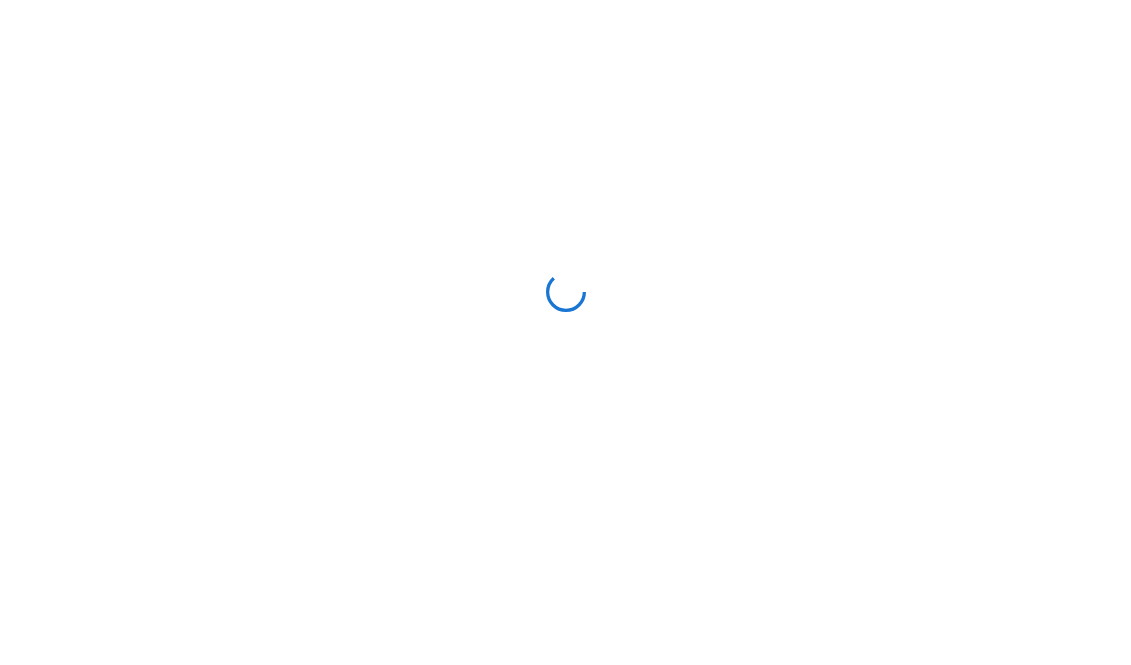 scroll, scrollTop: 0, scrollLeft: 0, axis: both 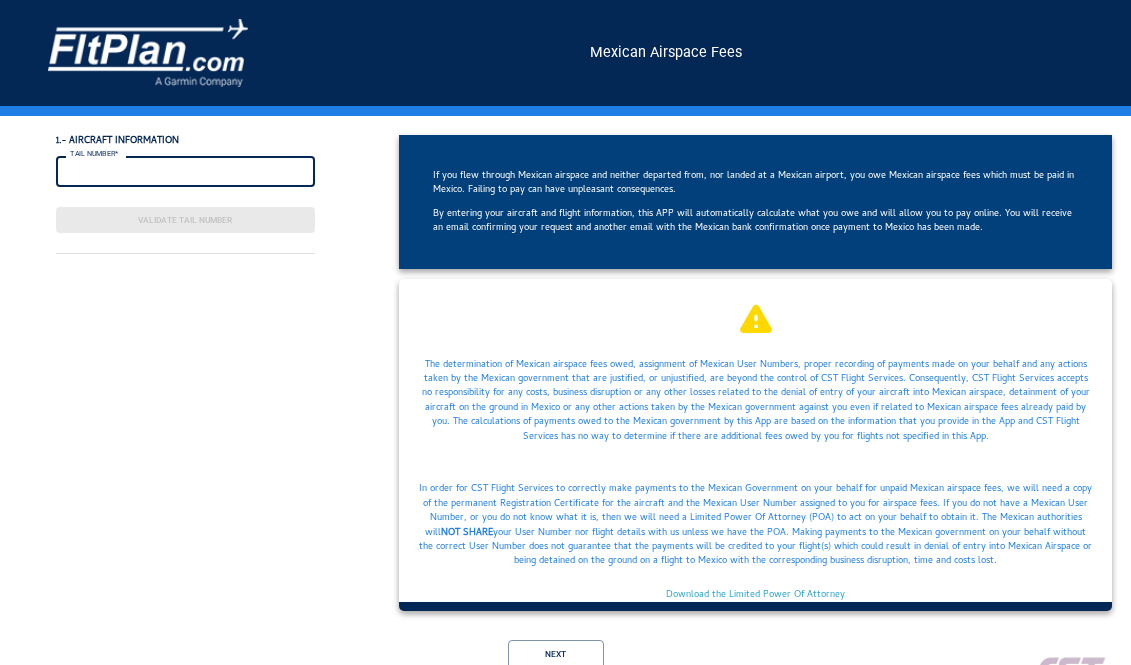 click on "TAIL NUMBER*" at bounding box center (185, 172) 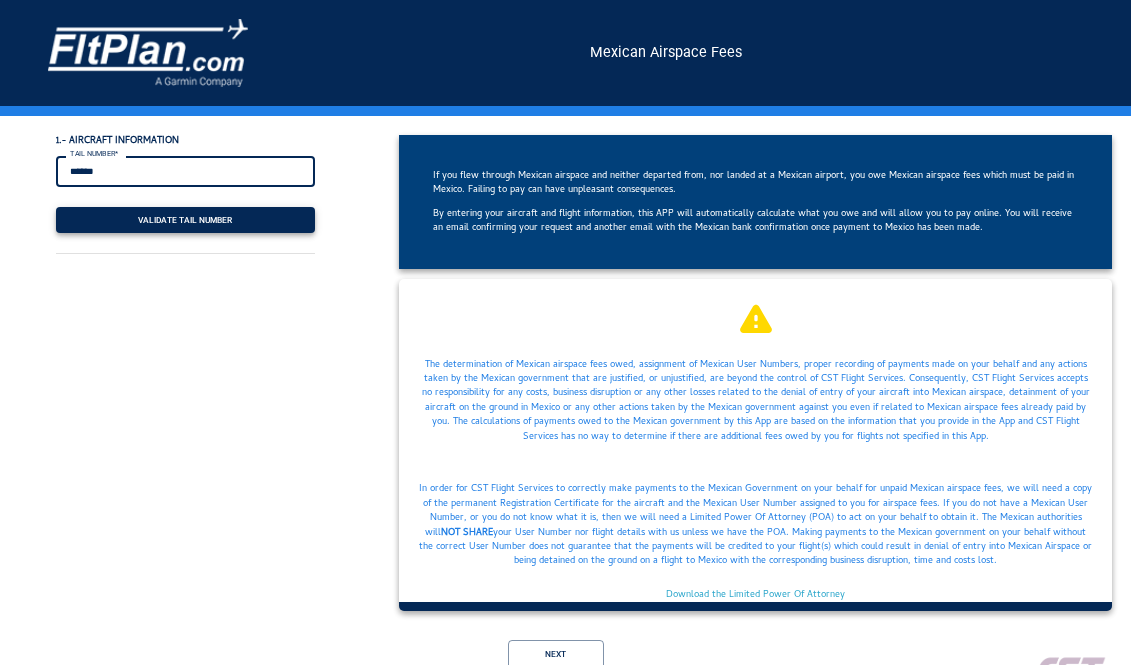 type on "******" 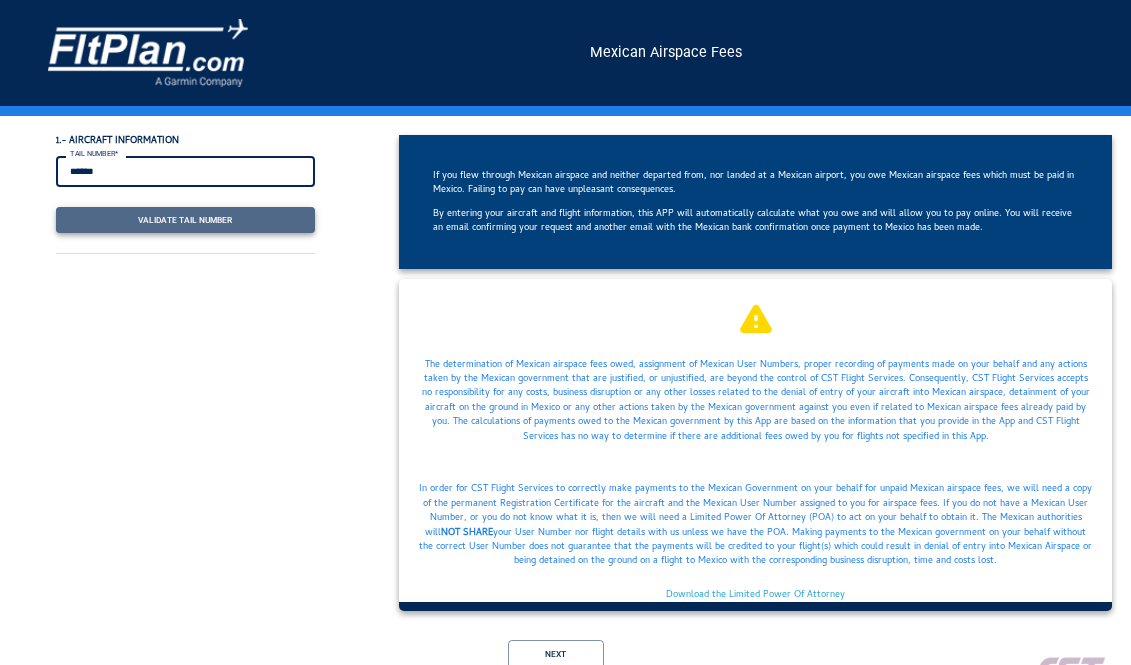 click on "Validate Tail Number" at bounding box center [185, 220] 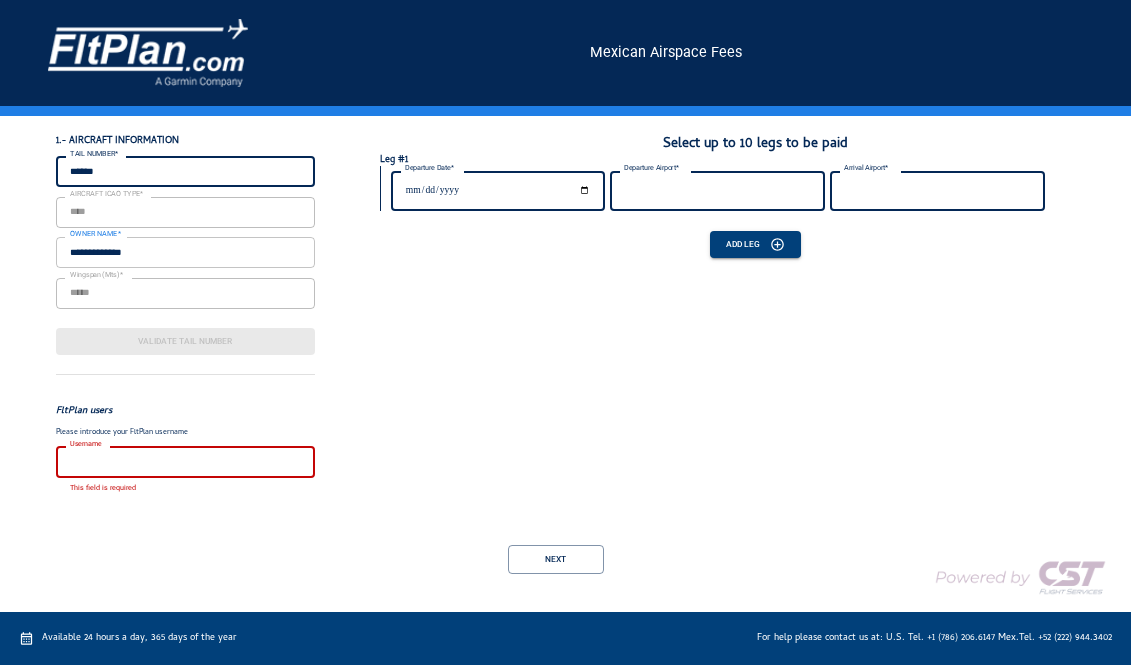 click on "Username" at bounding box center (185, 462) 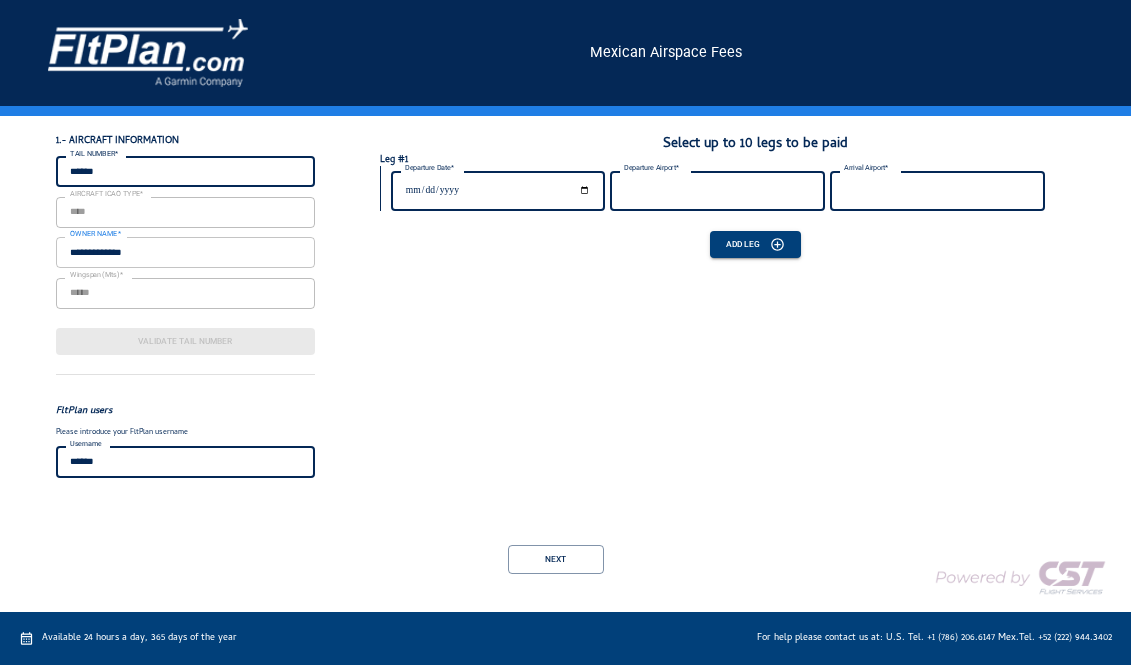 type on "******" 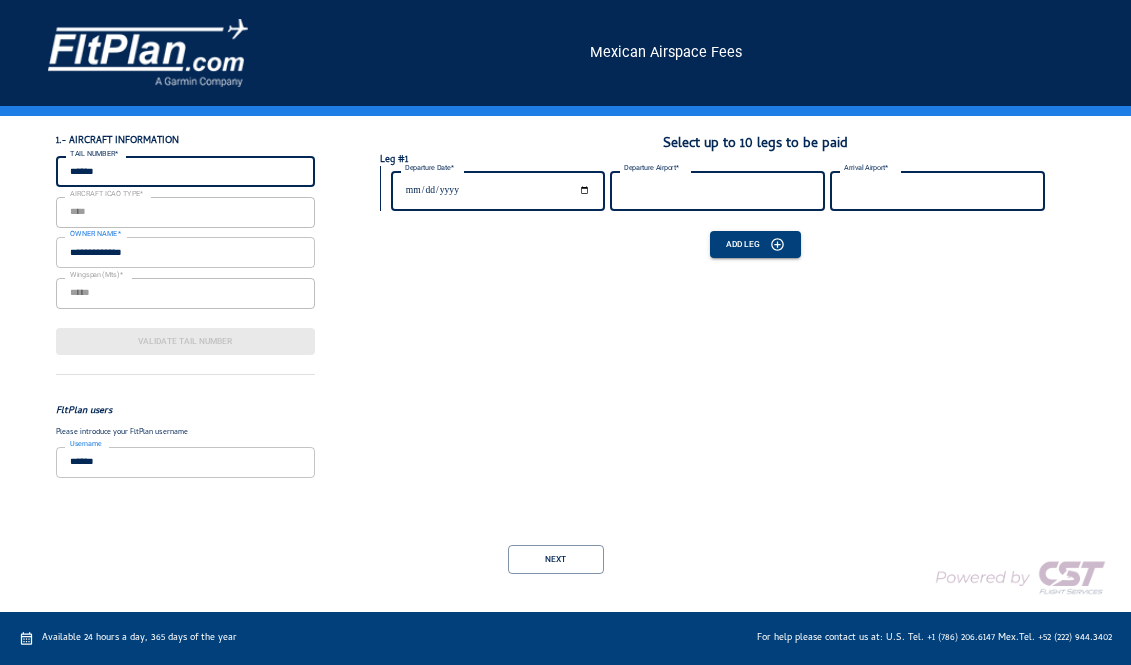 click on "Departure Date*" at bounding box center [498, 191] 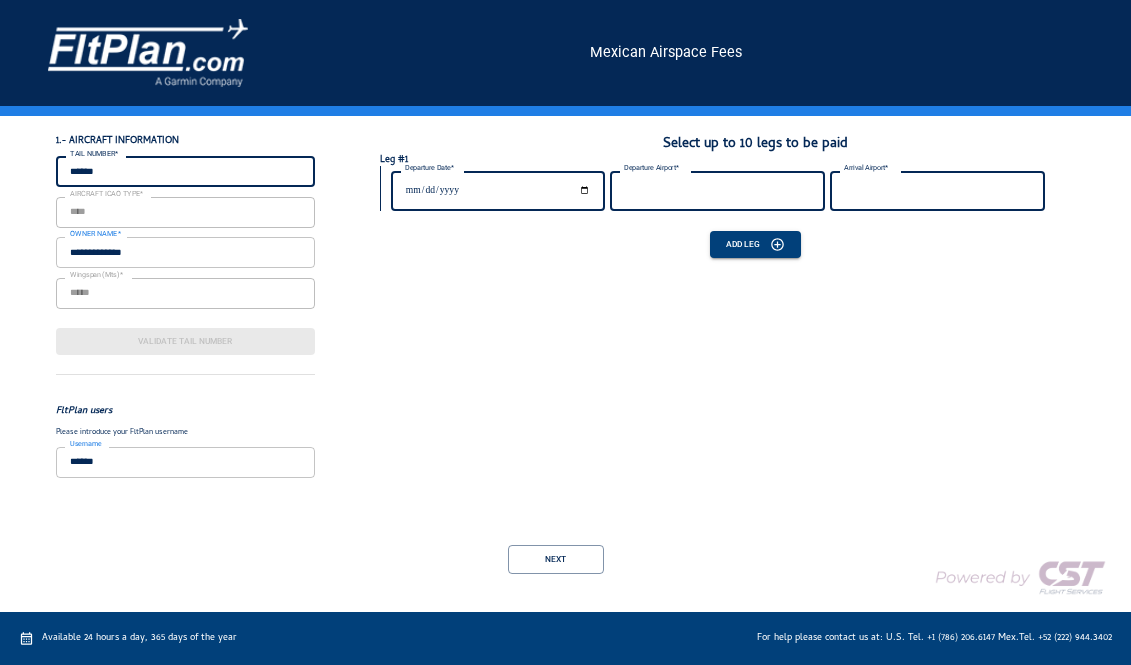 click on "Departure Date*" at bounding box center [498, 191] 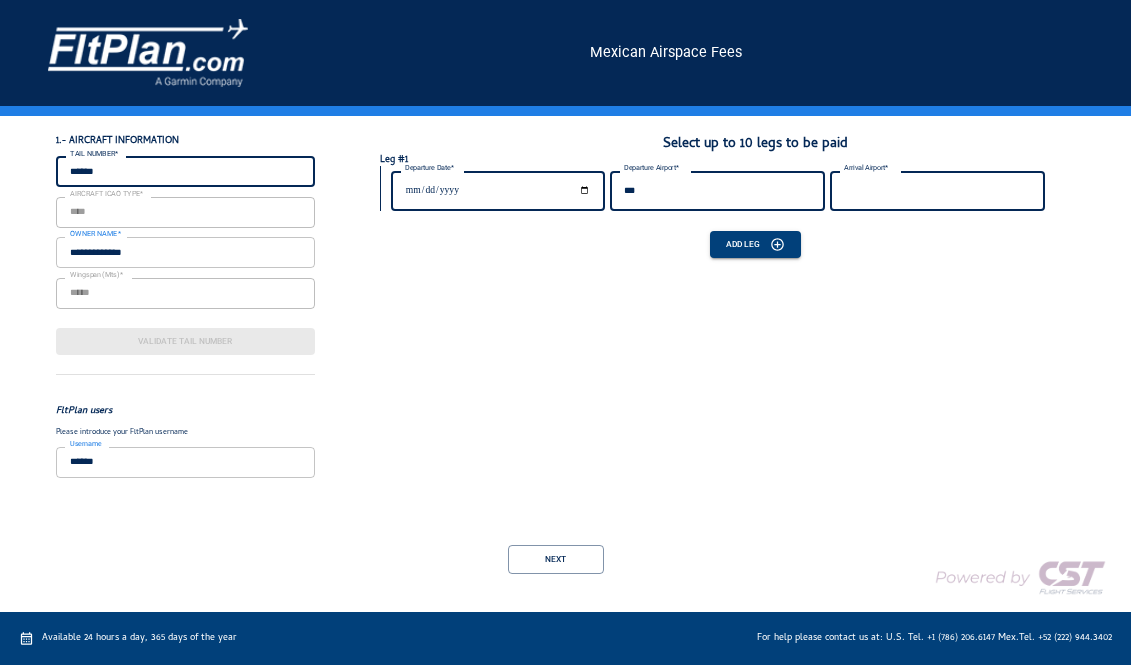 type on "***" 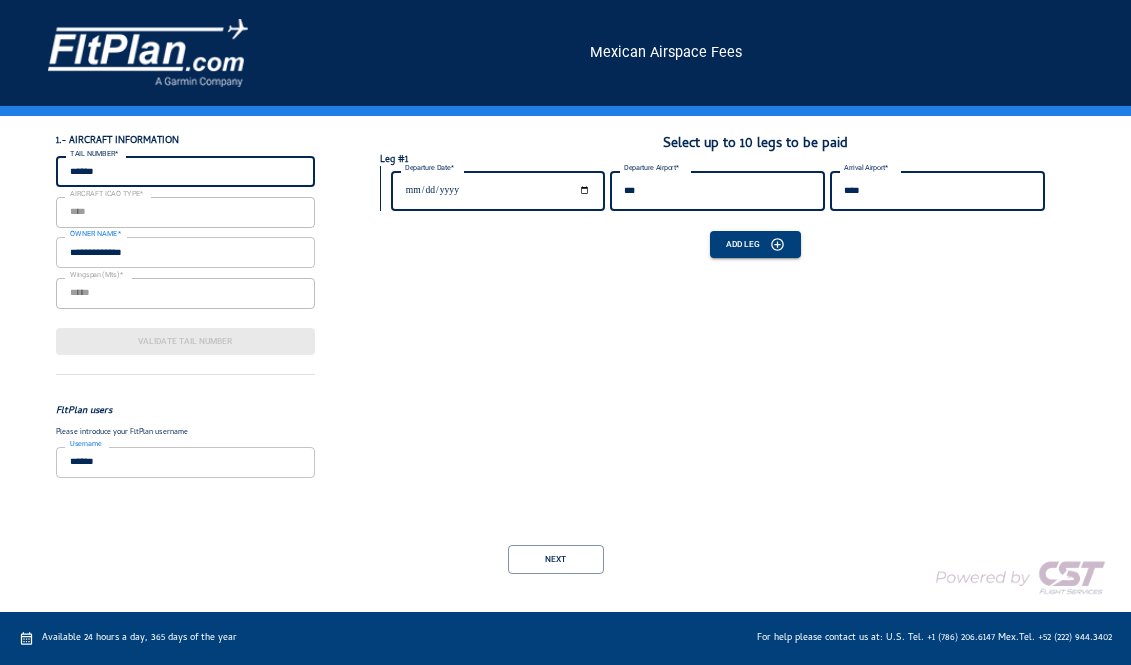 type on "****" 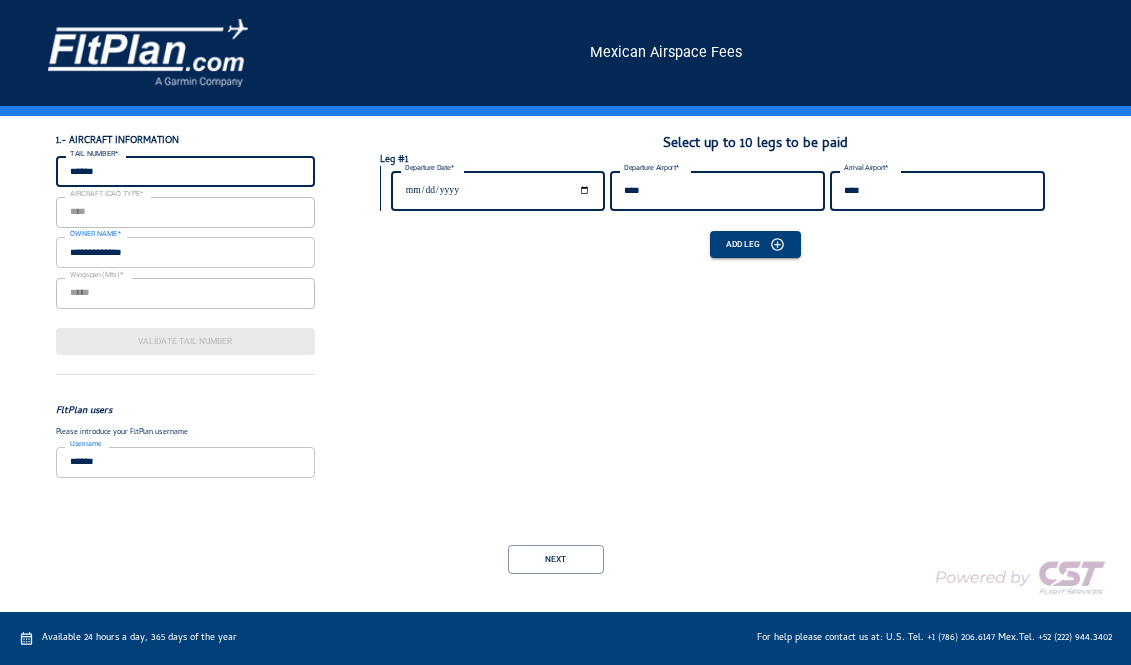 type on "****" 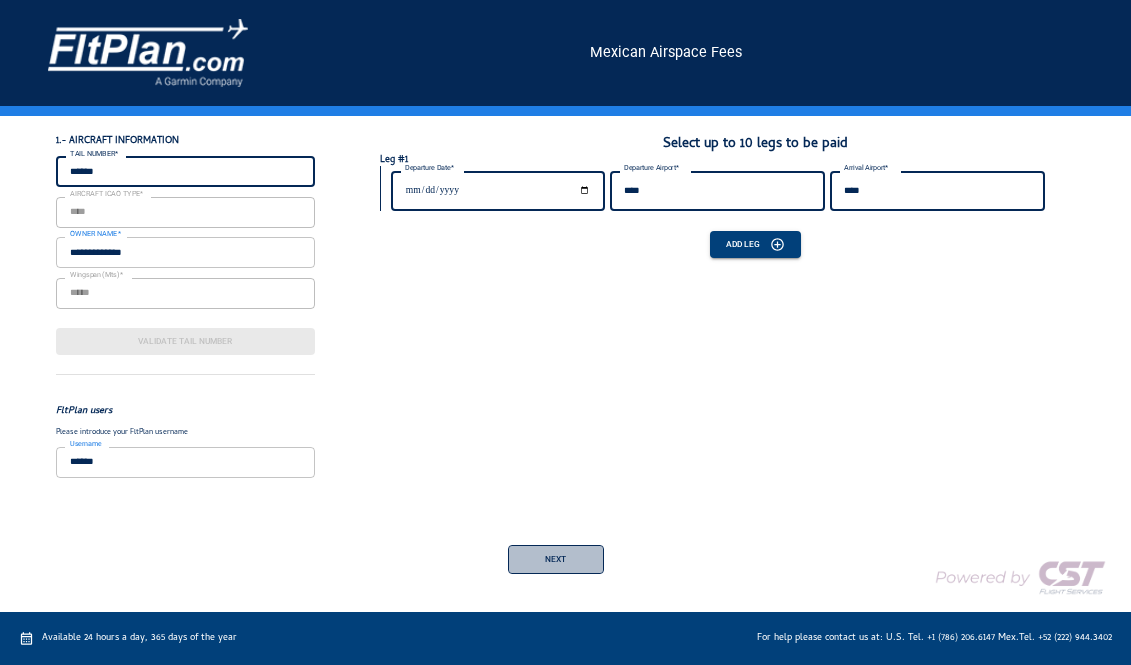 click on "Next" at bounding box center (556, 559) 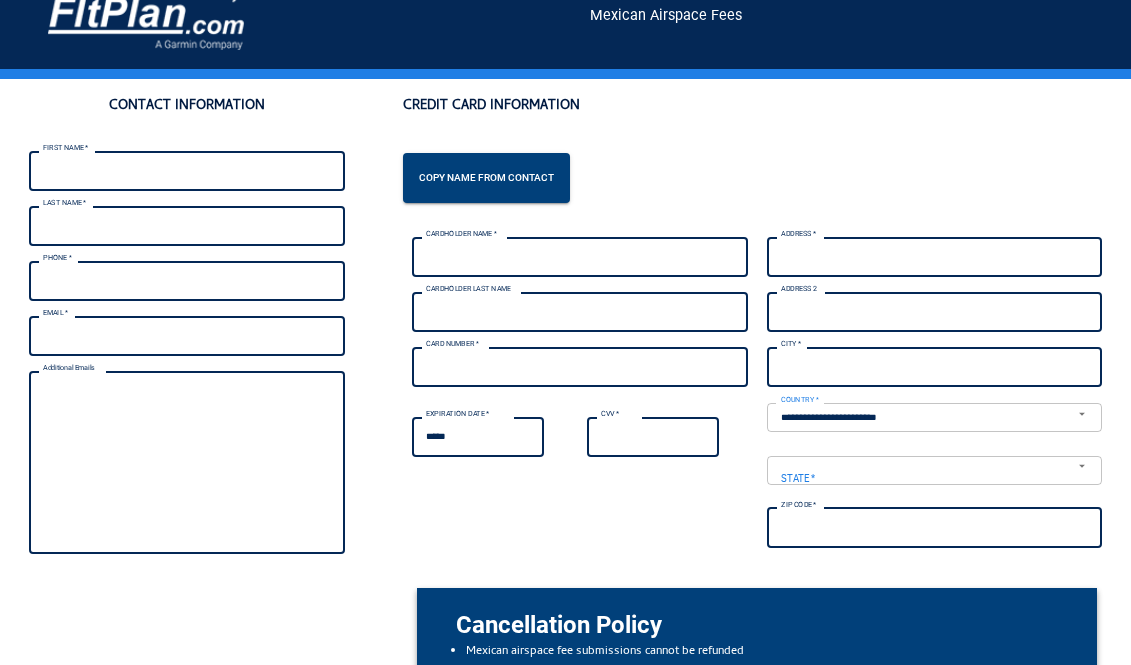 scroll, scrollTop: 34, scrollLeft: 0, axis: vertical 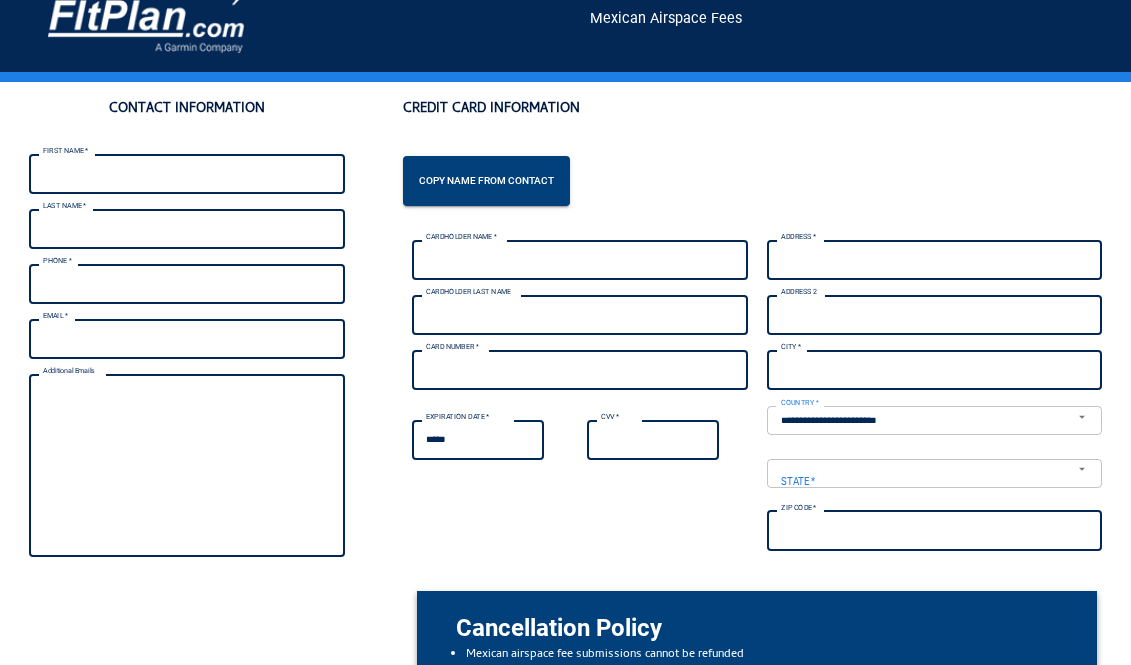 click on "FIRST NAME *" at bounding box center [187, 174] 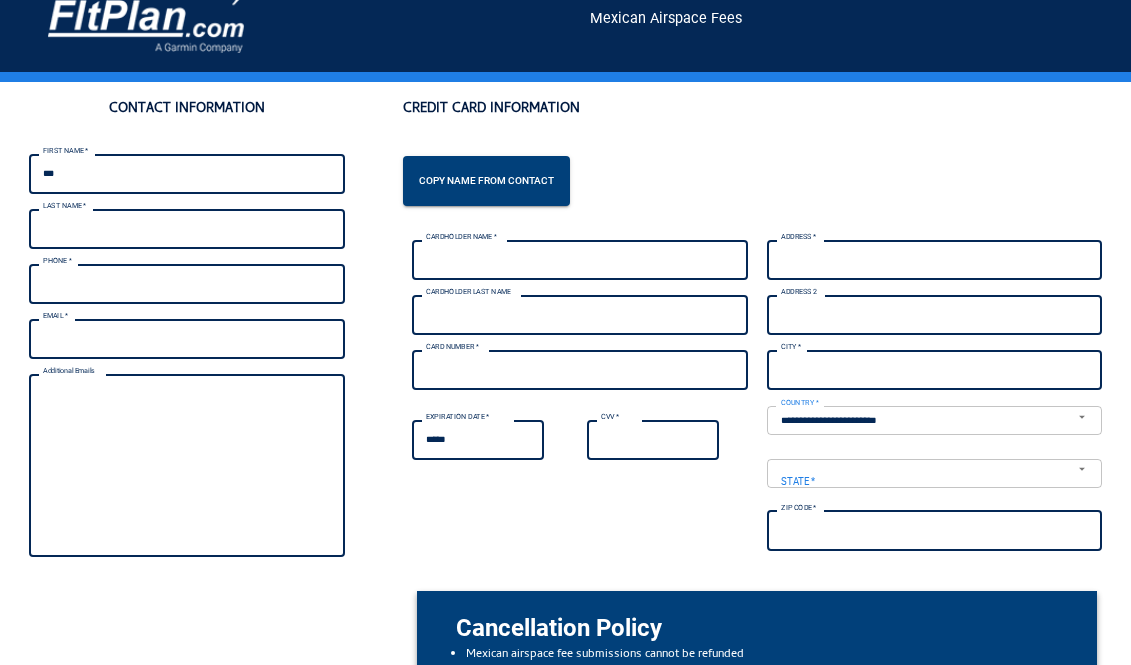 type on "*******" 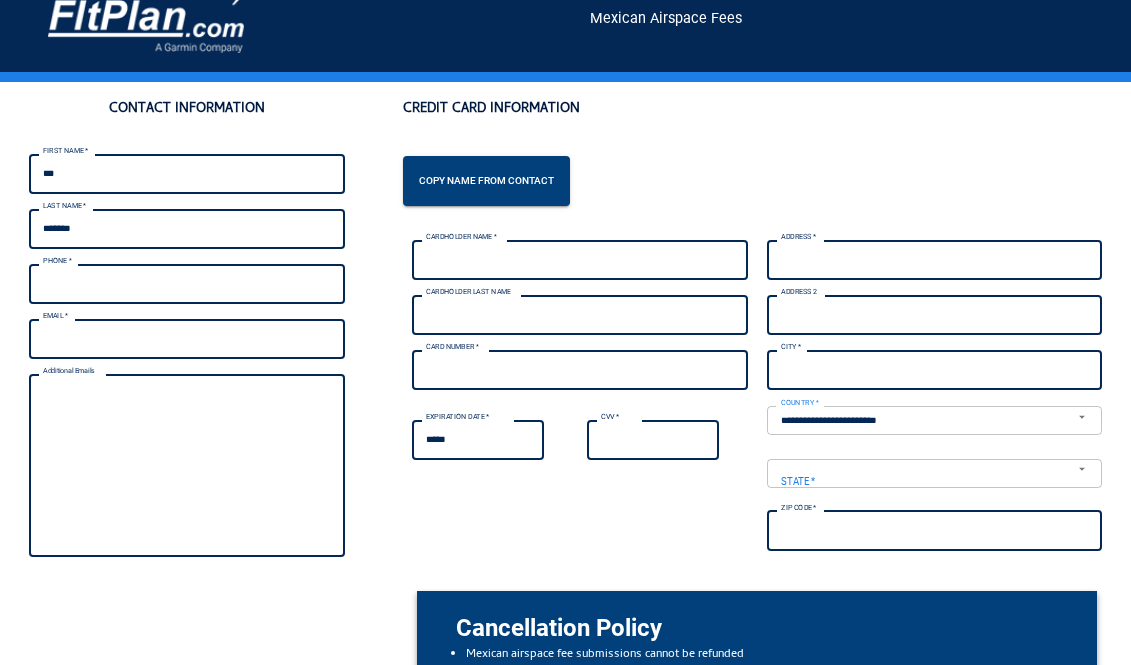 type on "**********" 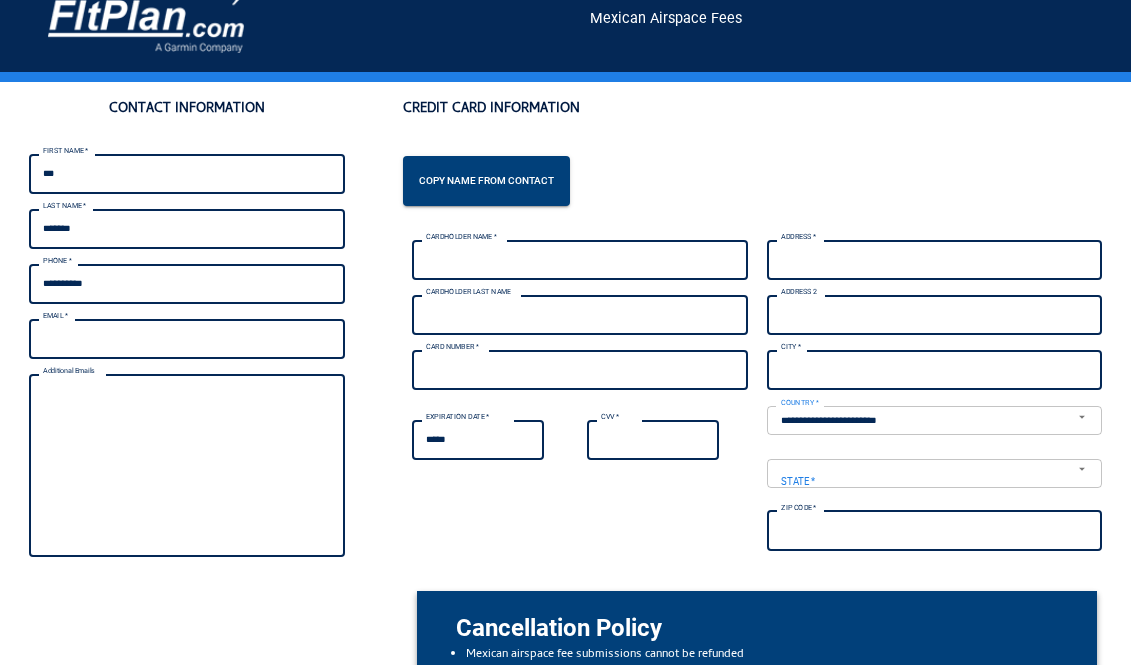 type on "**********" 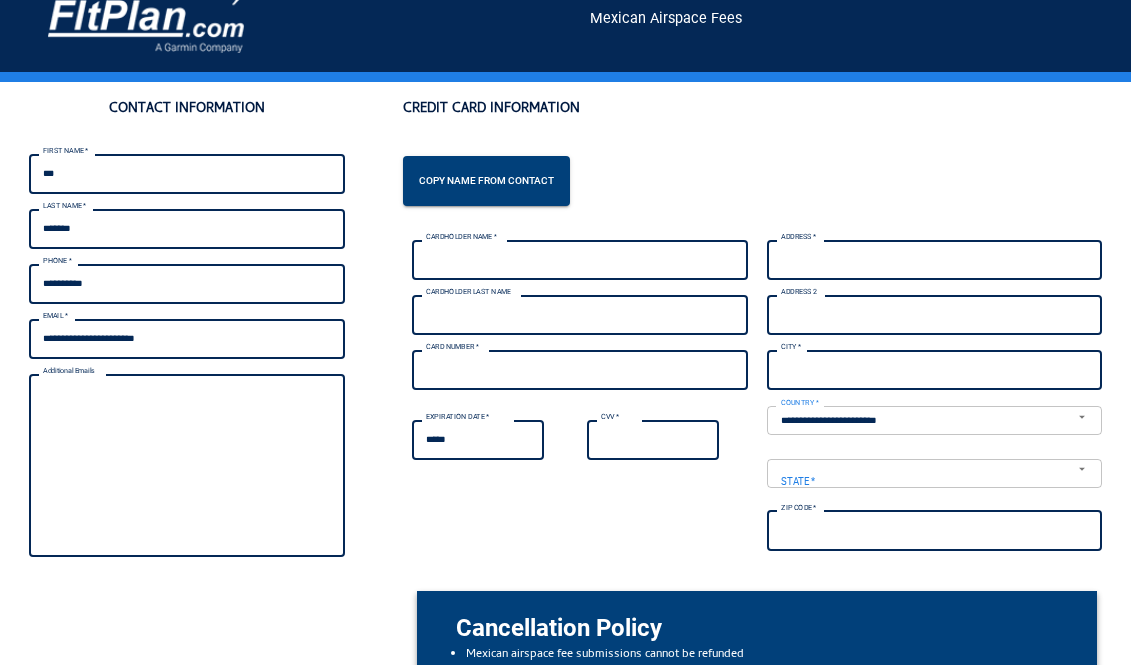 type on "**********" 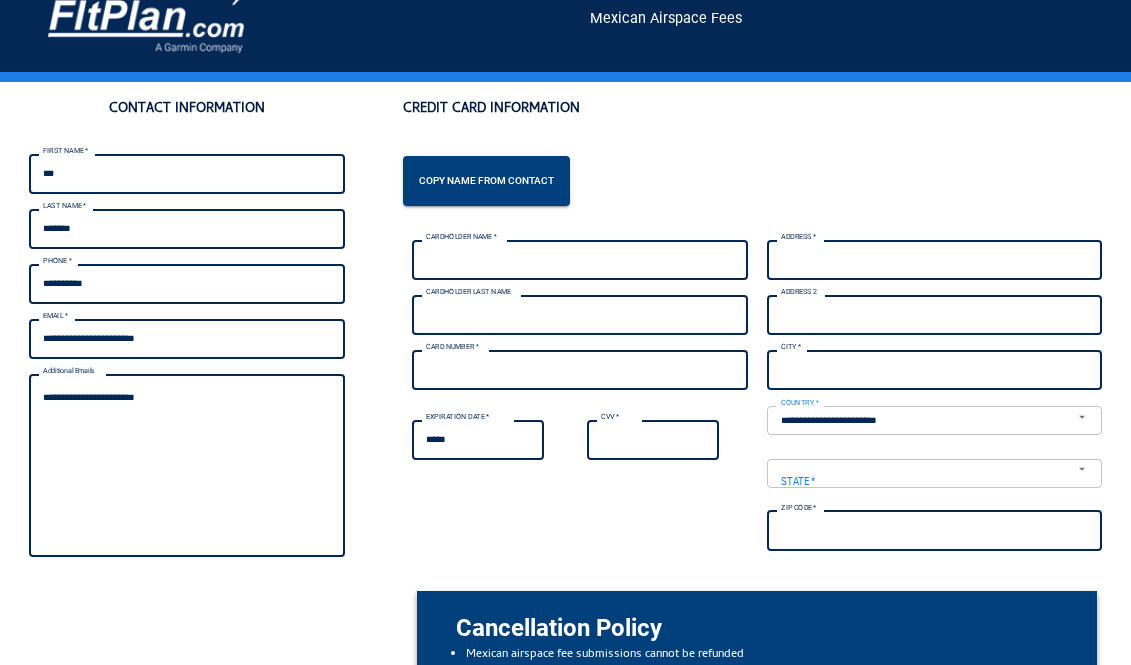 type on "**********" 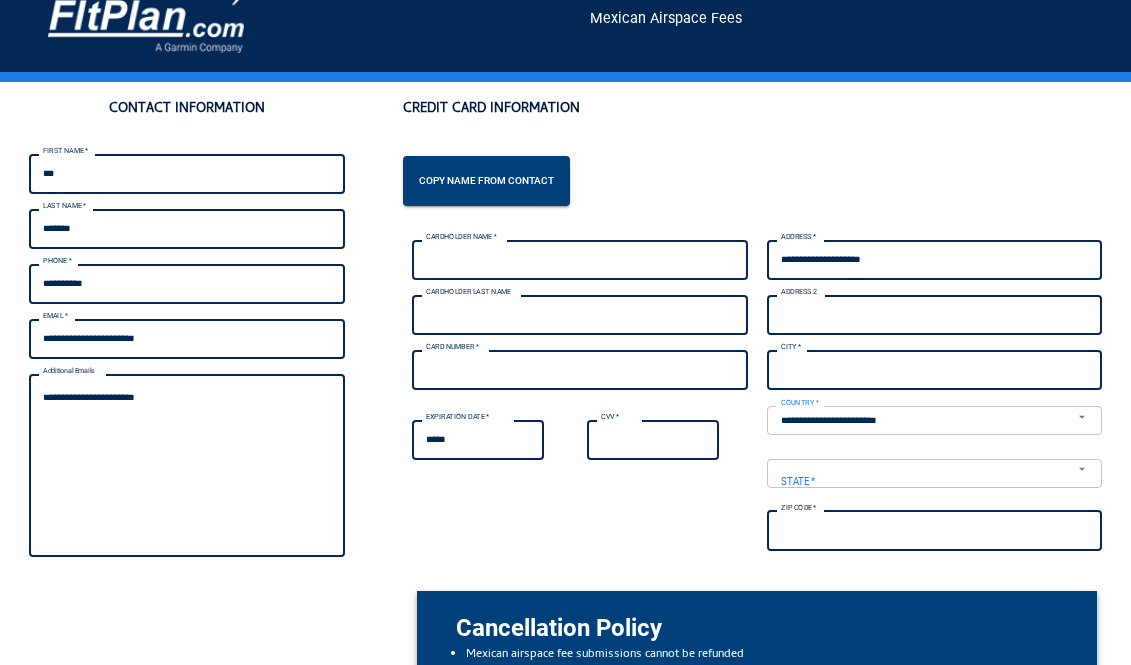 type on "**********" 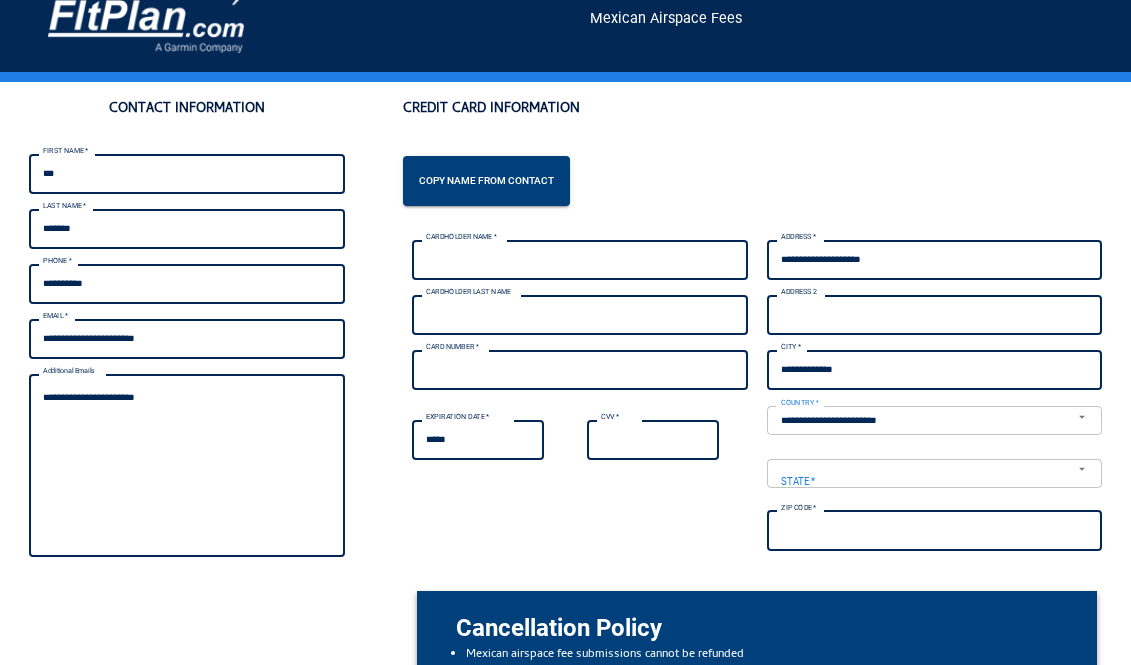 type on "**" 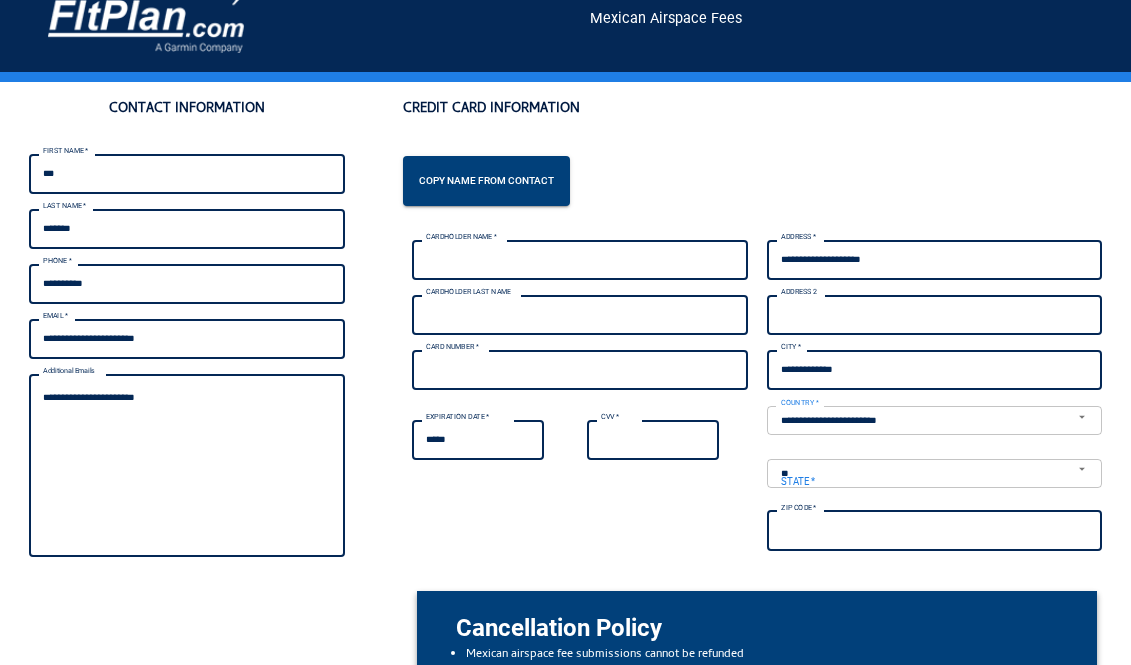 type on "*****" 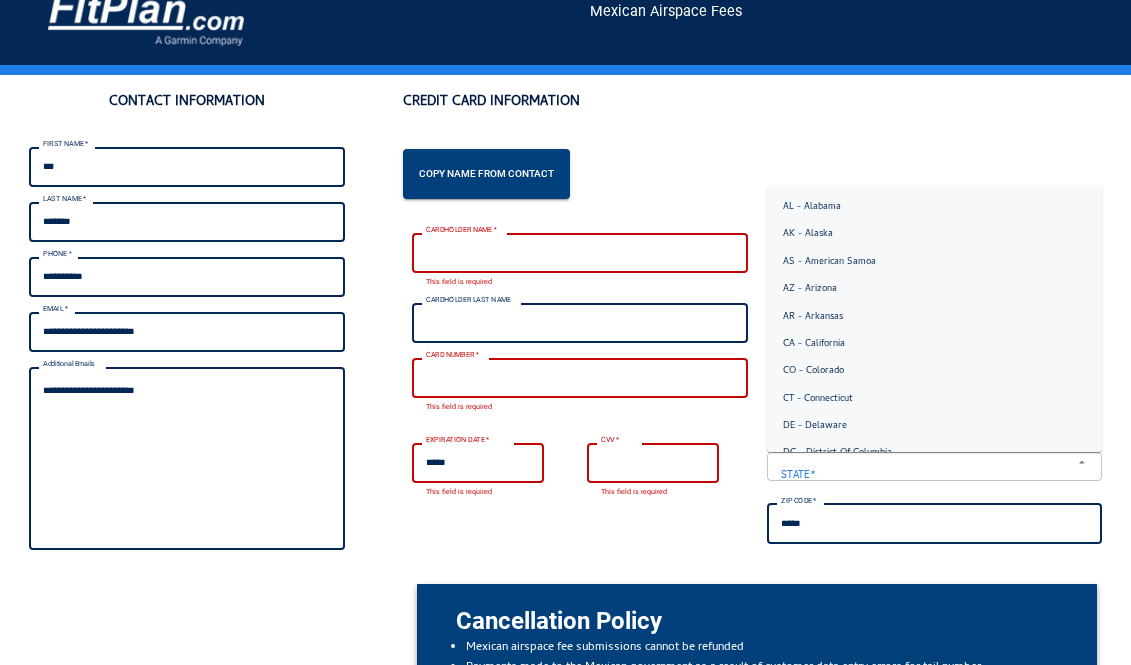 scroll, scrollTop: 43, scrollLeft: 0, axis: vertical 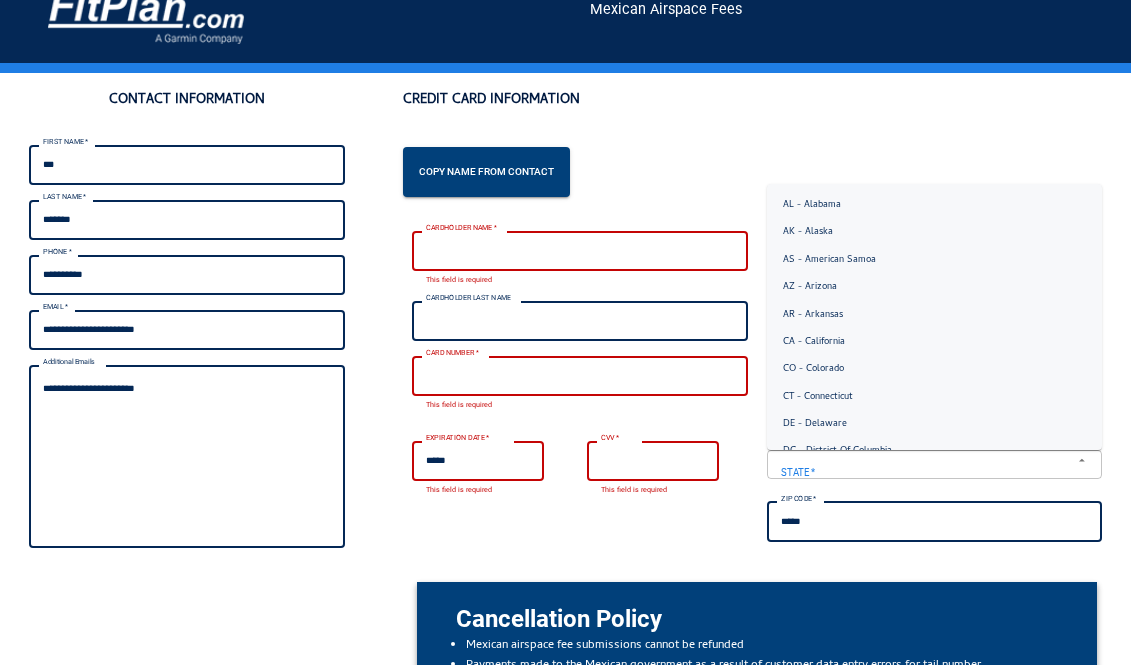 click on "CARDHOLDER NAME *" at bounding box center [579, 251] 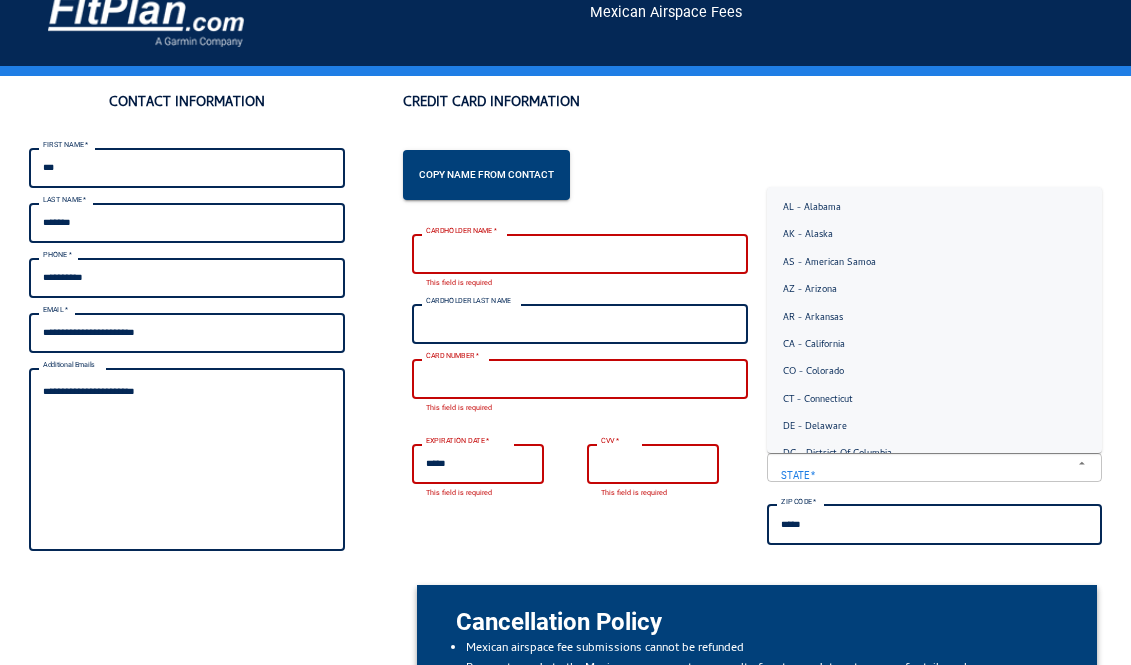 scroll, scrollTop: 37, scrollLeft: 0, axis: vertical 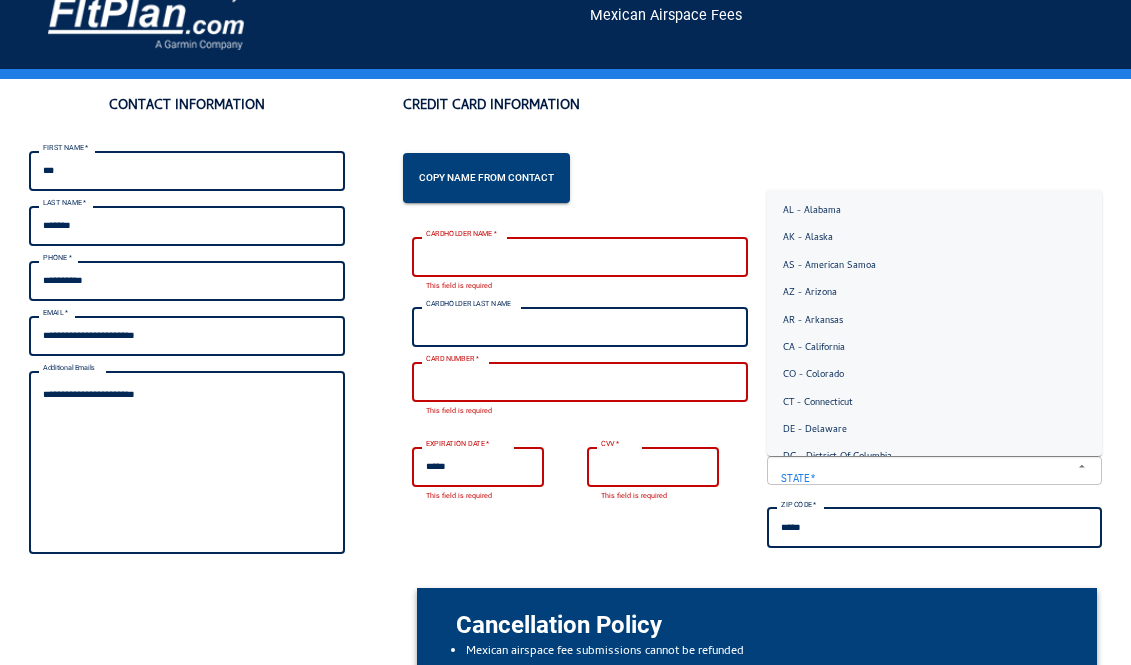 click on "CARDHOLDER NAME *" at bounding box center [579, 257] 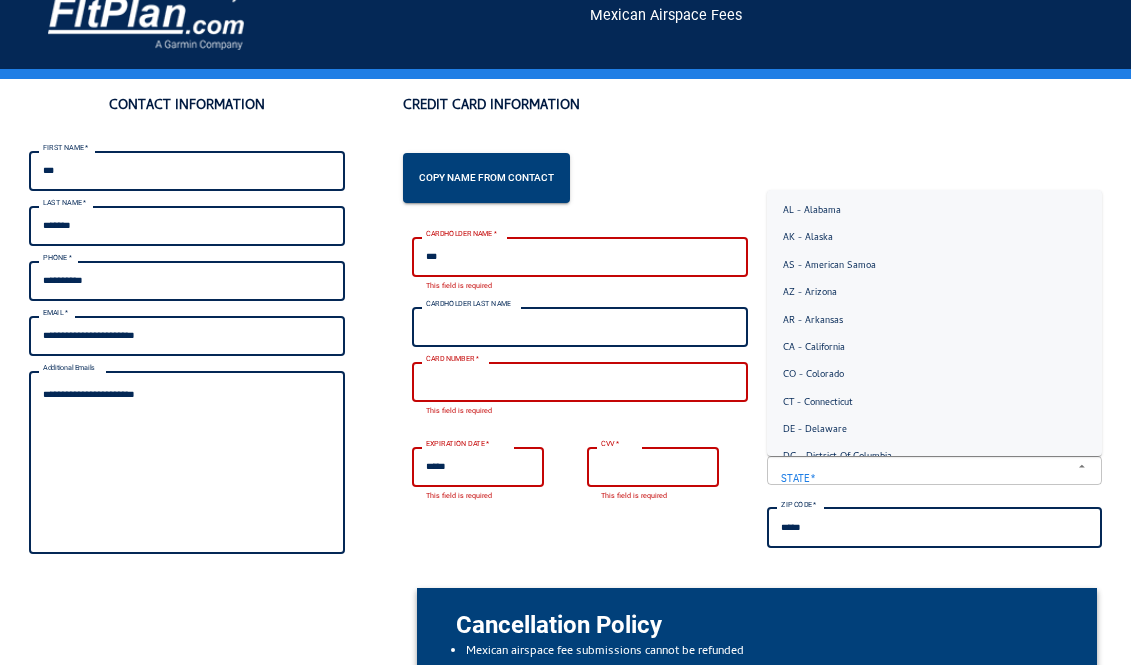 type on "*******" 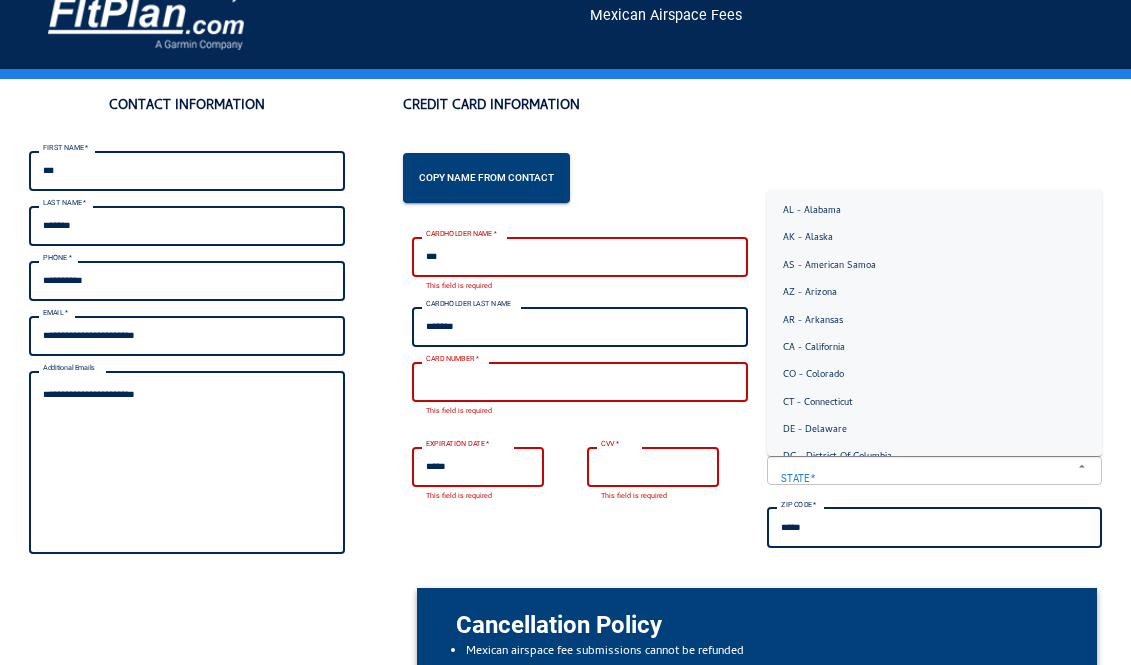 type on "**********" 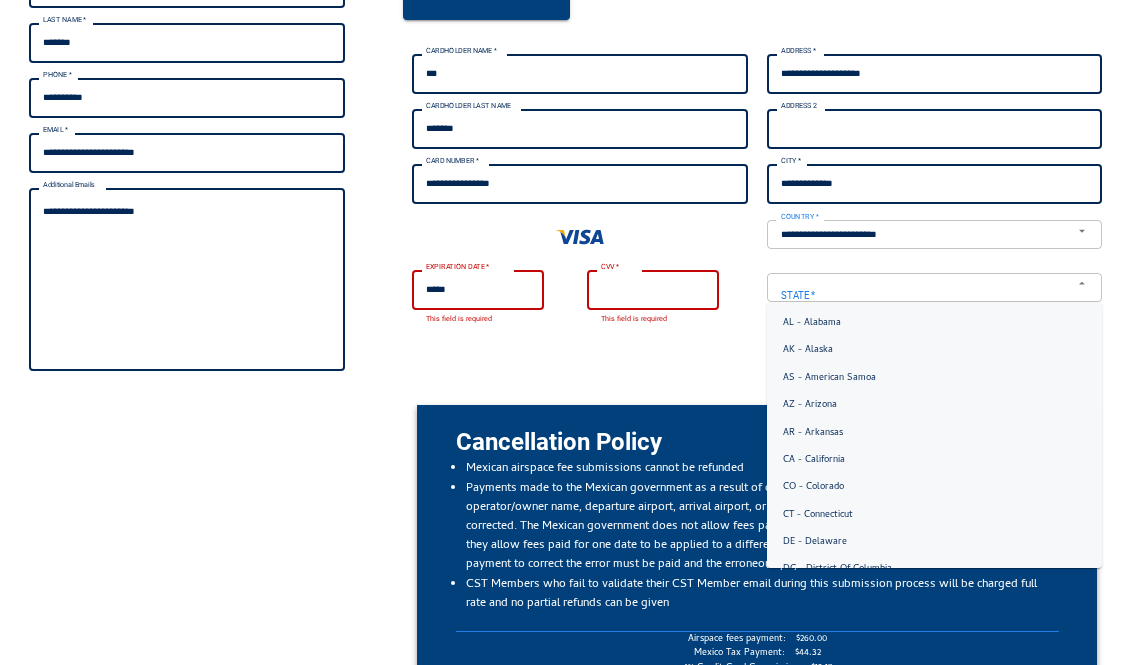 scroll, scrollTop: 0, scrollLeft: 0, axis: both 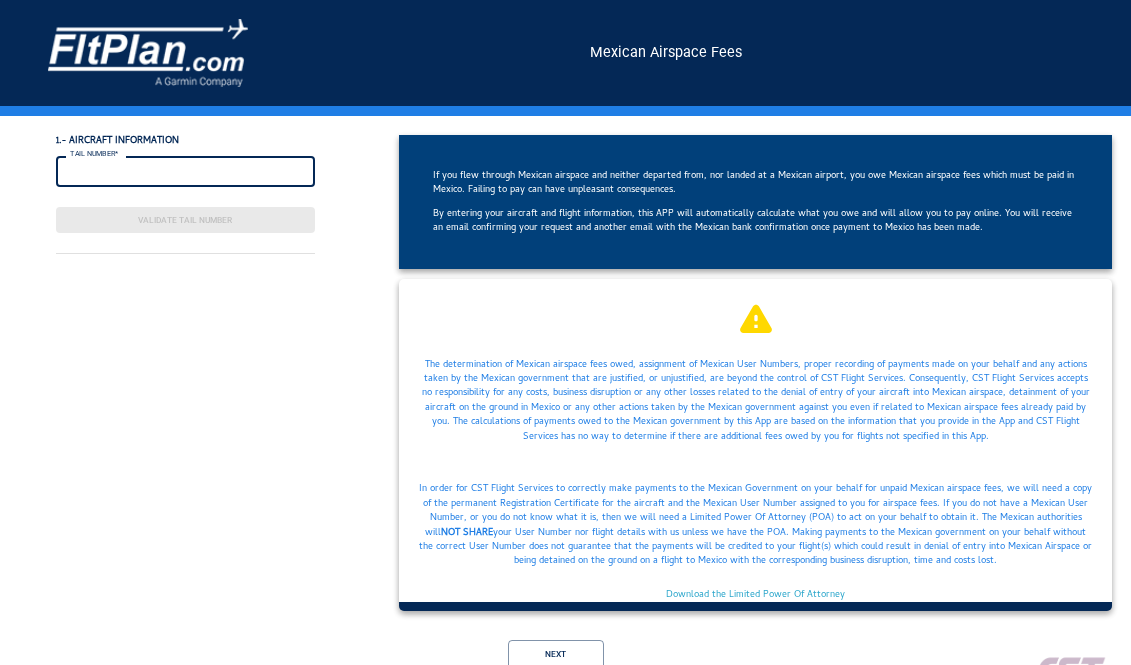 click on "TAIL NUMBER*" at bounding box center (185, 172) 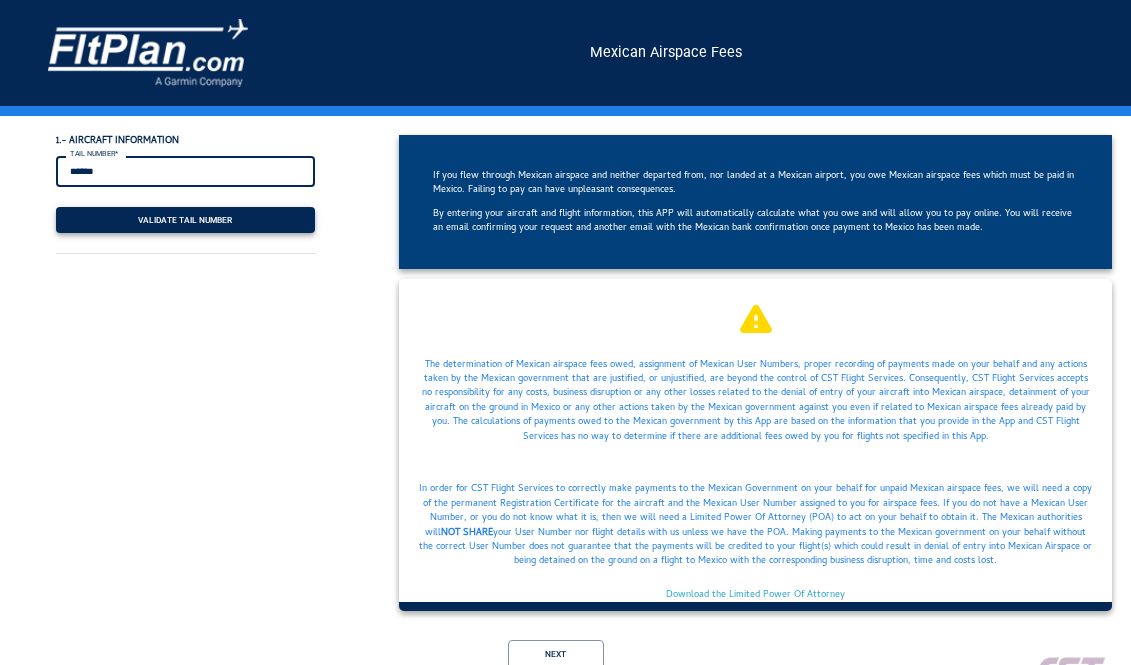 type on "******" 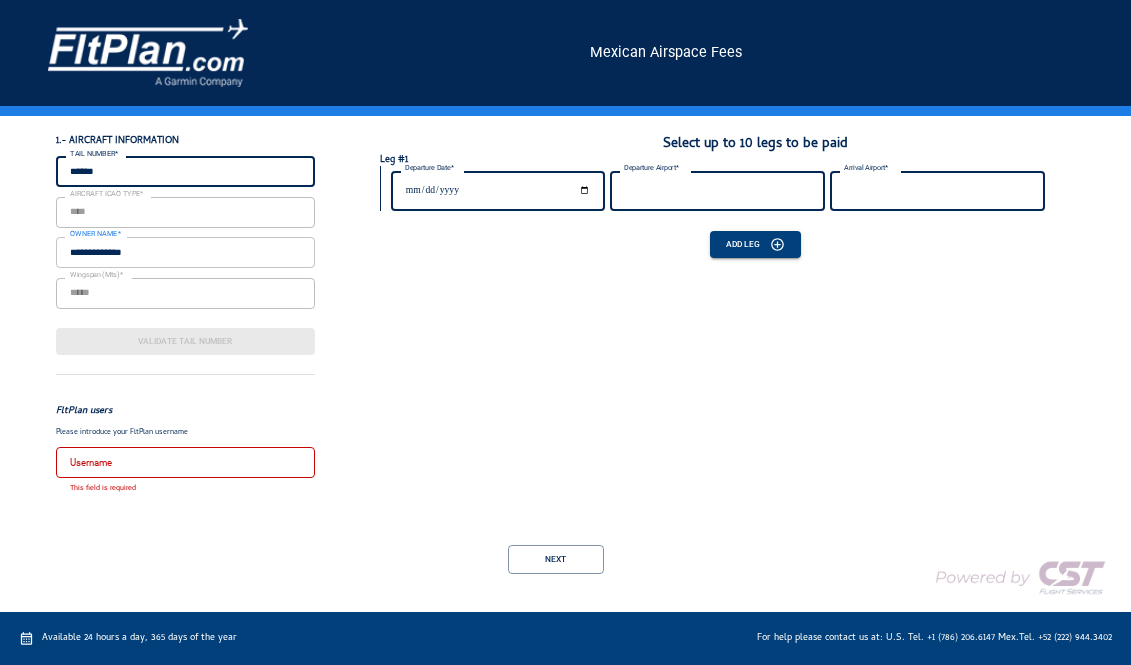 click on "Departure Date*" at bounding box center (498, 191) 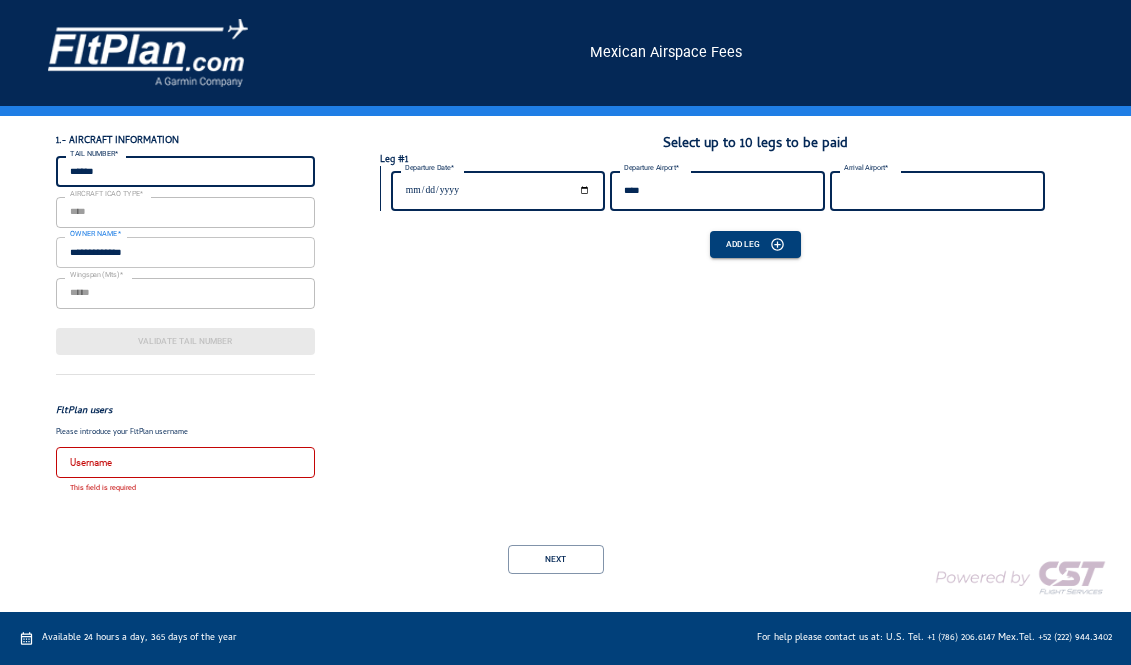 type on "****" 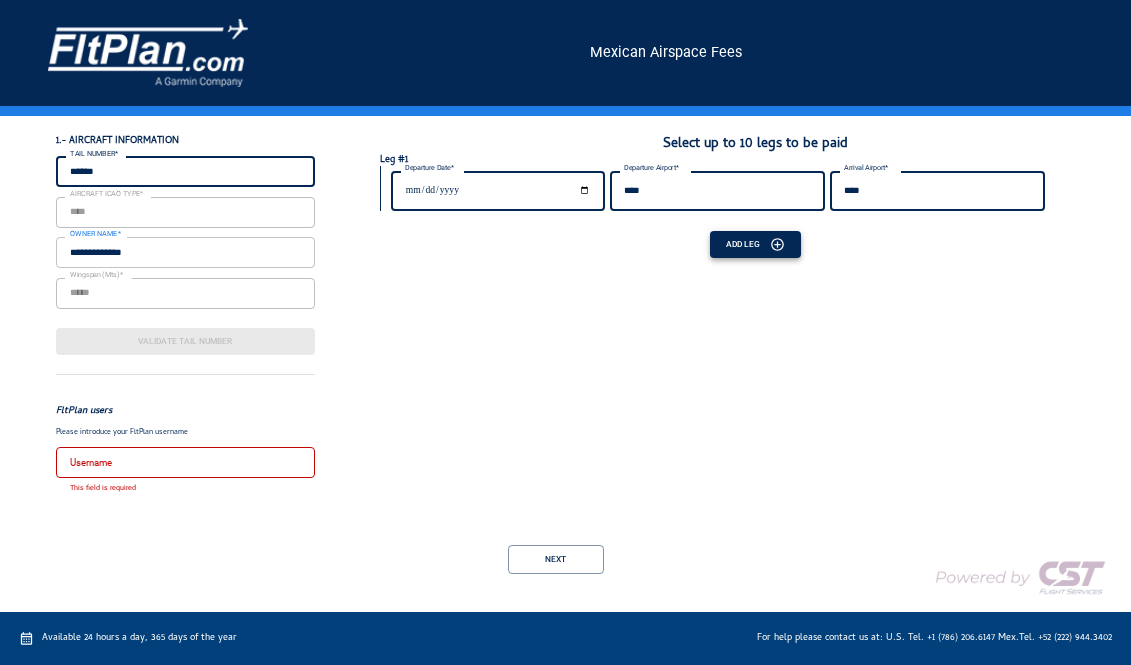 type on "****" 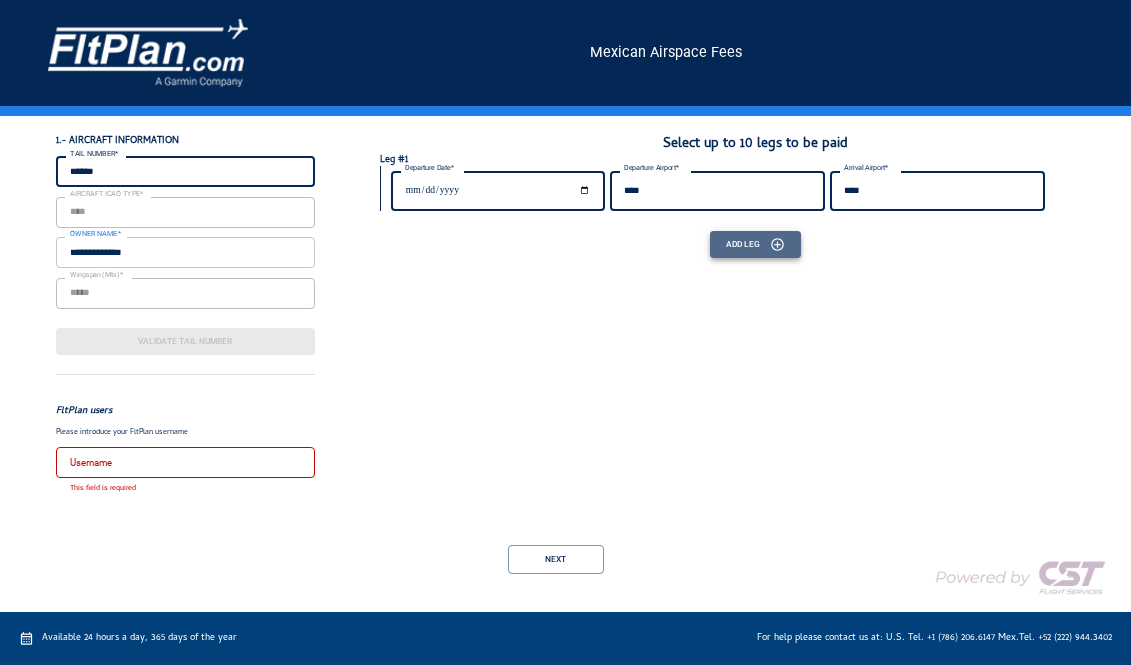 click on "Add Leg" at bounding box center (755, 244) 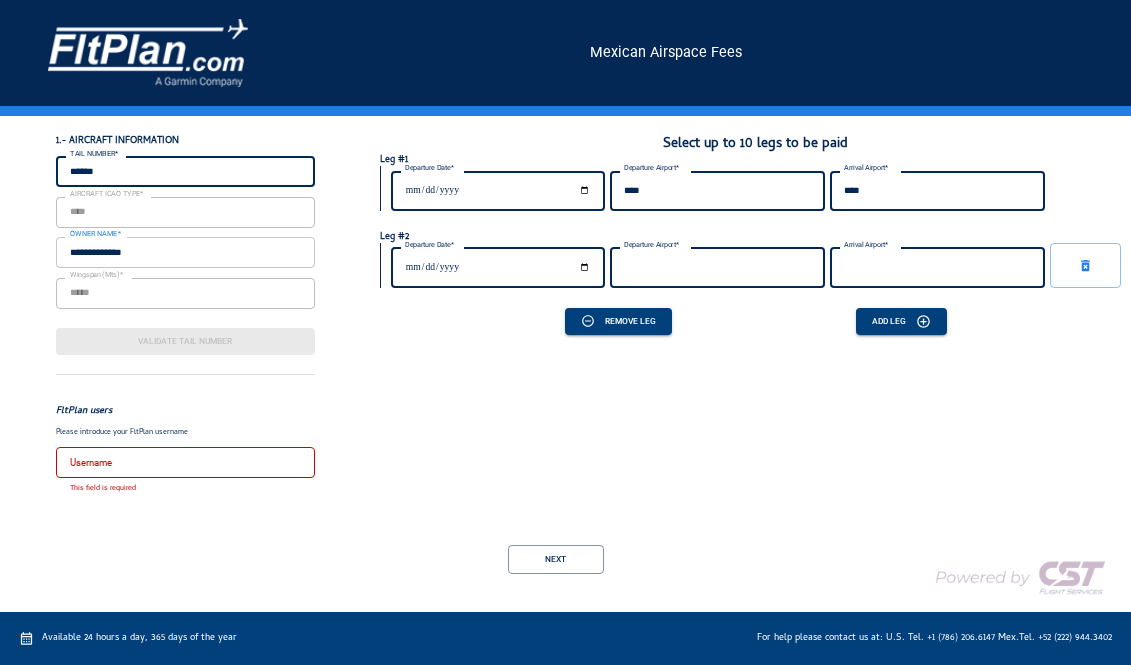 click on "Departure Date*" at bounding box center [498, 268] 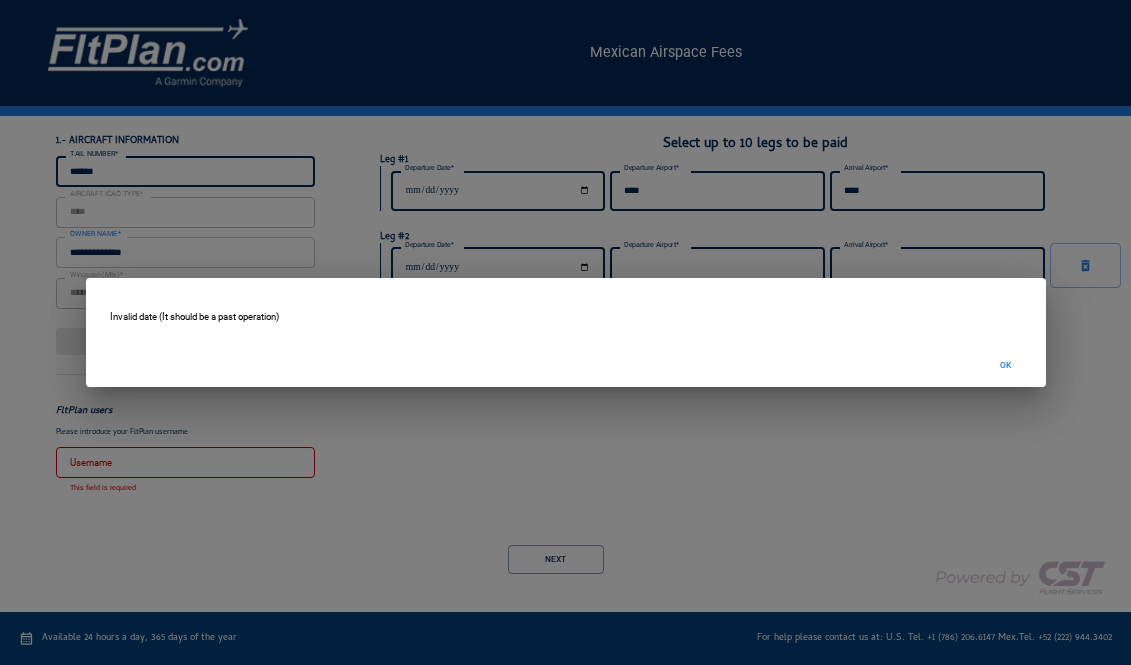 click on "Invalid date (It should be a past operation) OK" at bounding box center (565, 332) 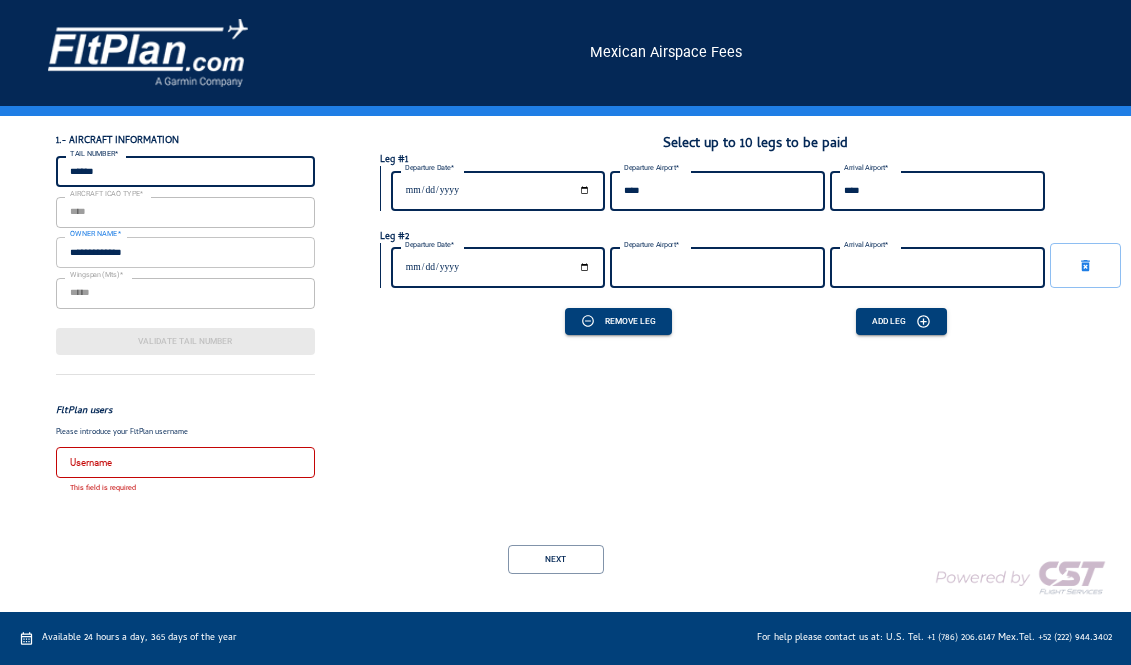 click on "Departure Date*" at bounding box center [498, 268] 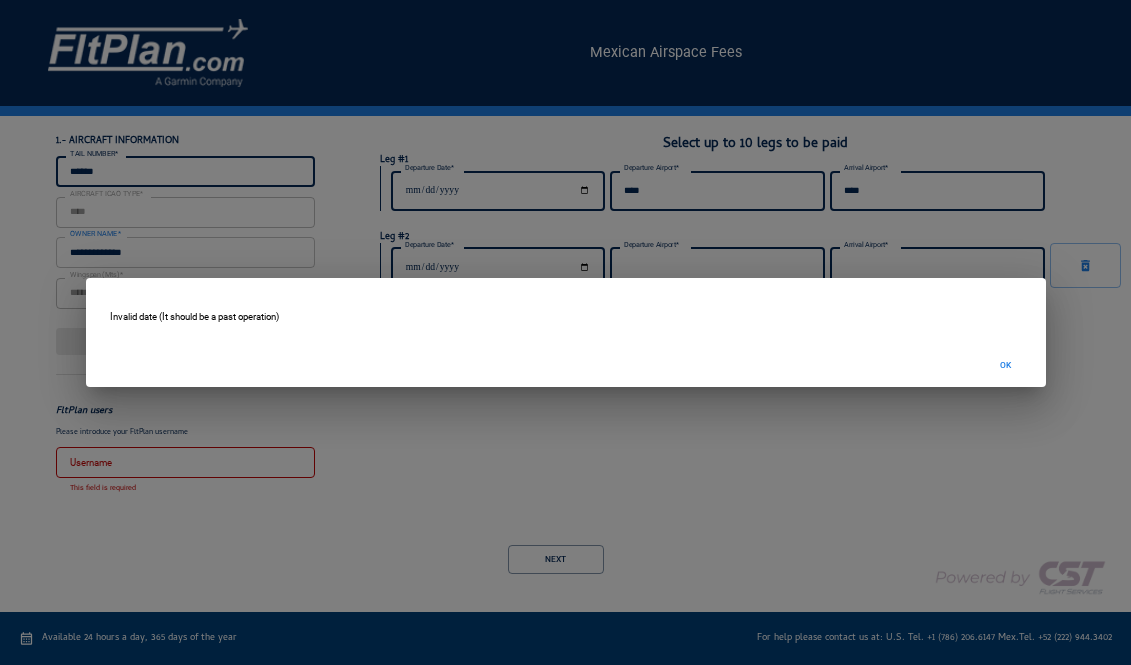 click on "Invalid date (It should be a past operation) OK" at bounding box center (565, 332) 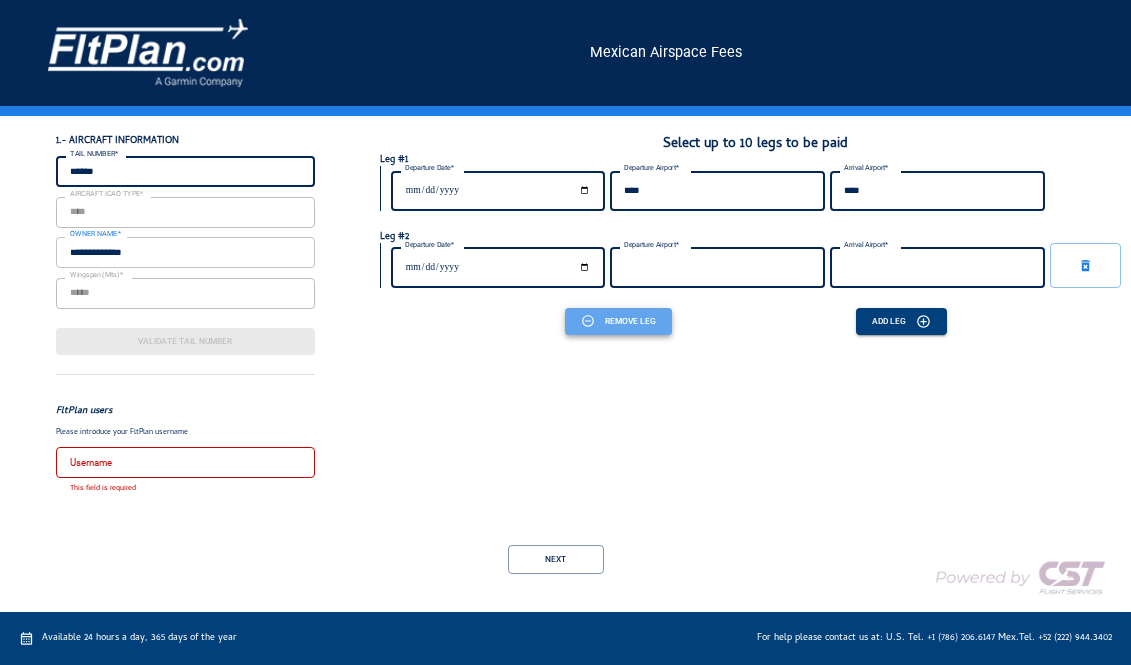 click on "Remove leg" at bounding box center (618, 321) 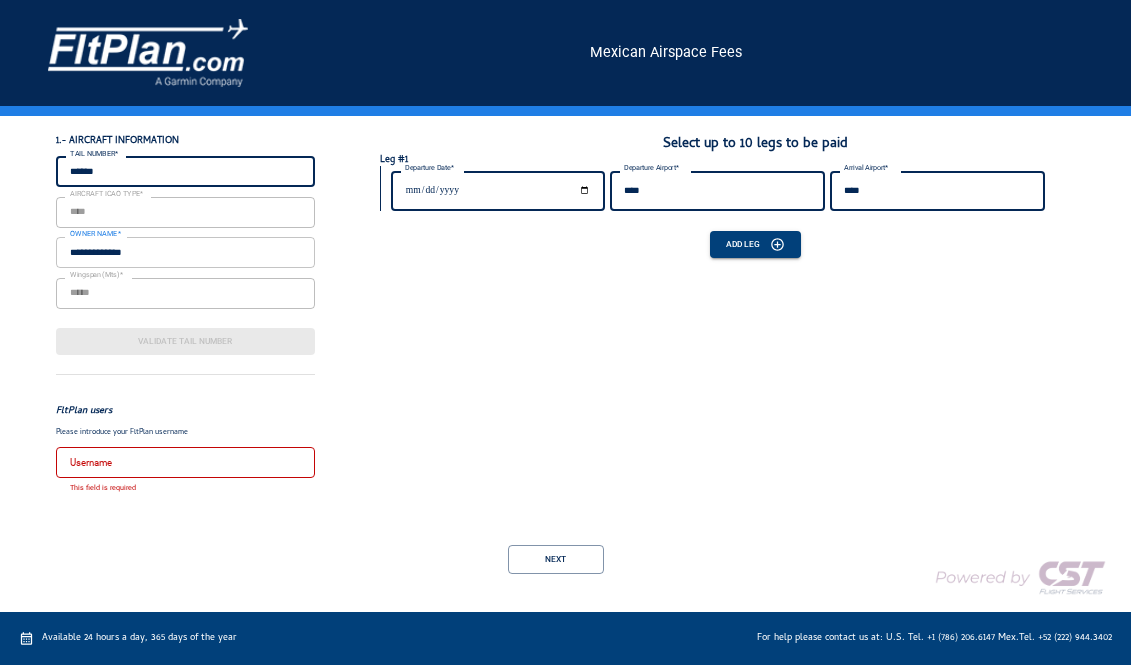 click on "Username" at bounding box center (185, 462) 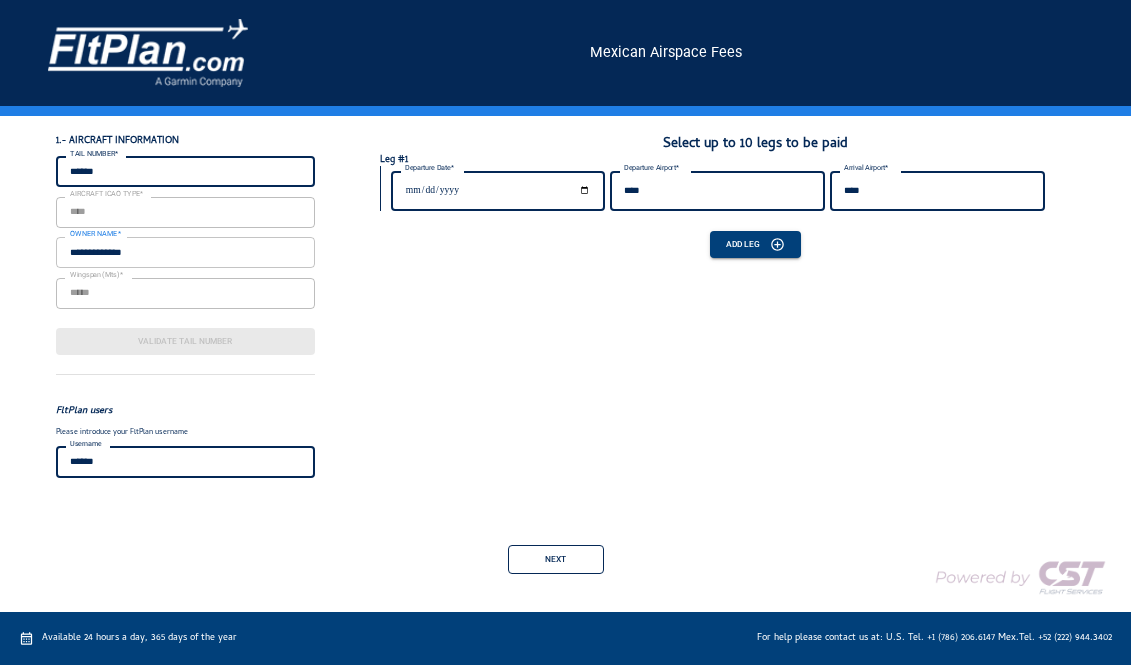type on "******" 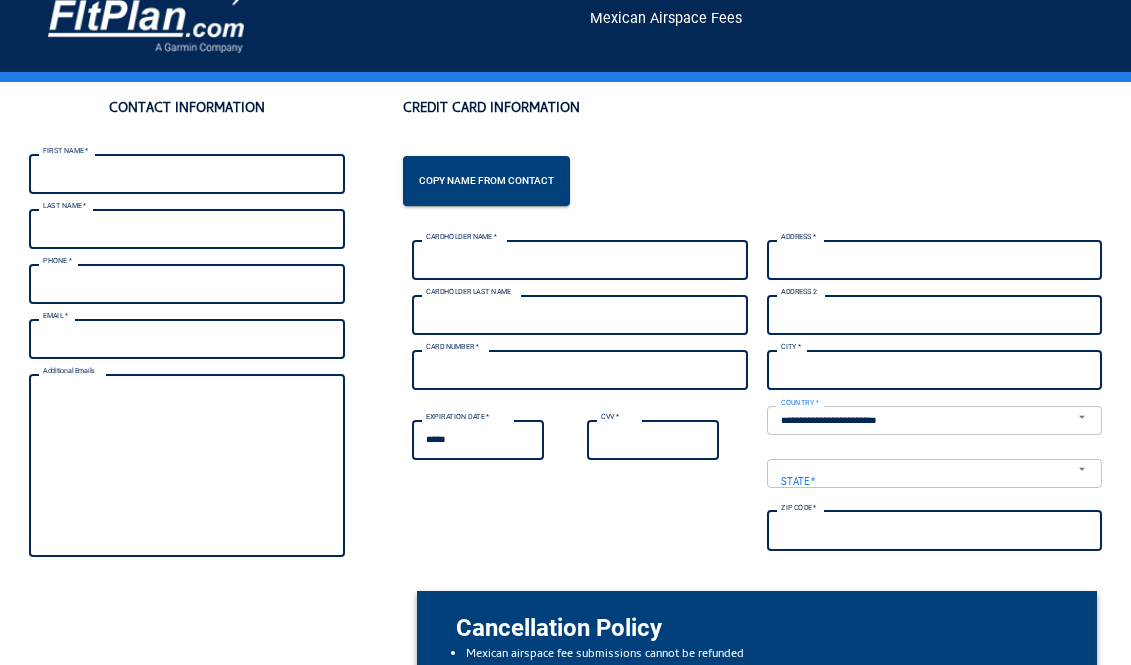 scroll, scrollTop: 31, scrollLeft: 0, axis: vertical 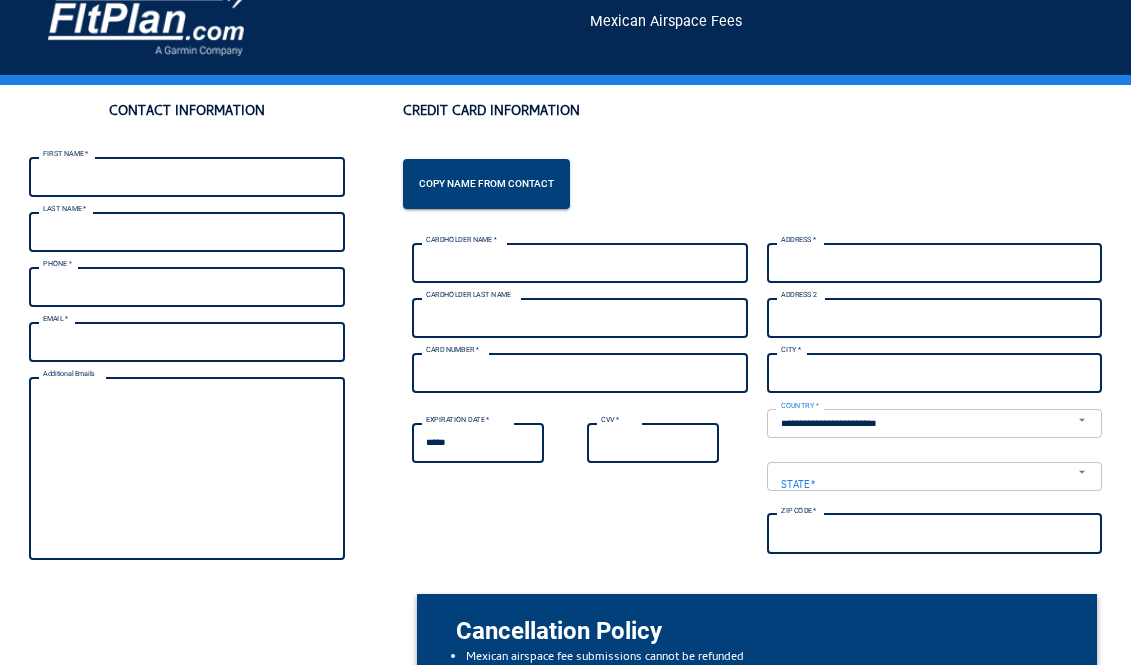 click on "FIRST NAME *" at bounding box center [187, 177] 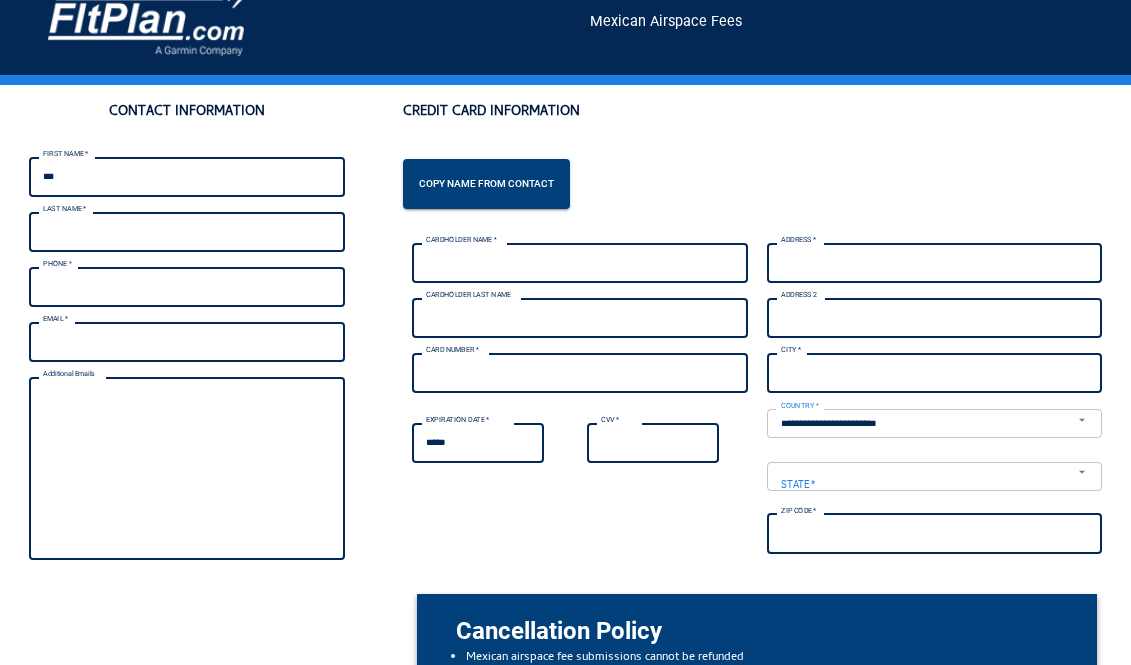 type on "*******" 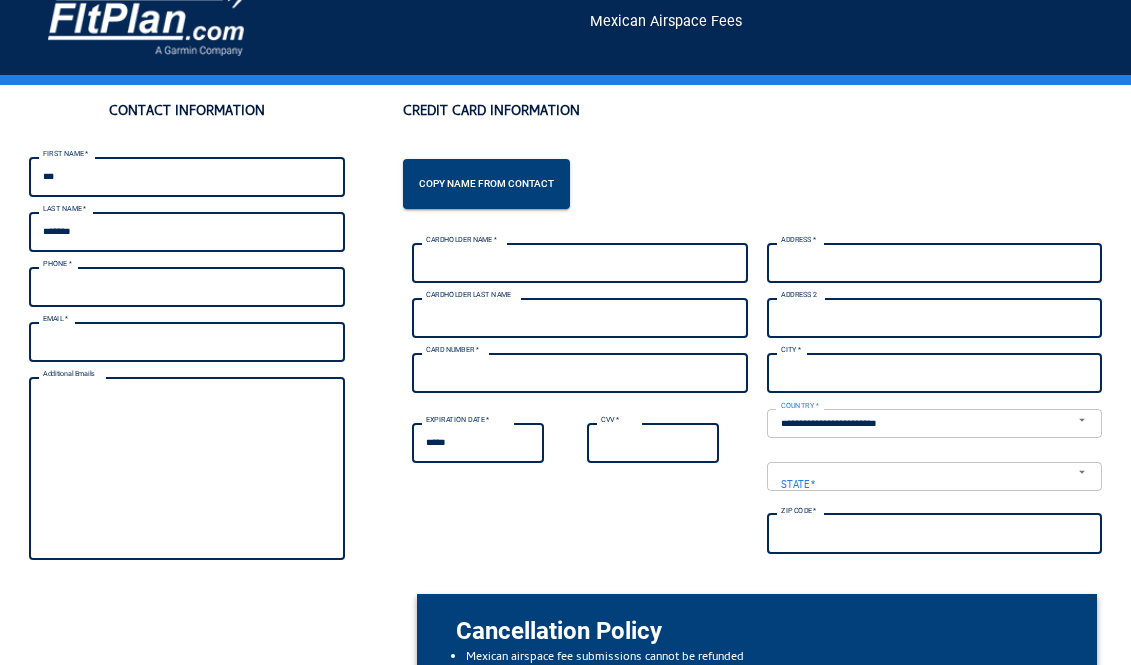 type on "**********" 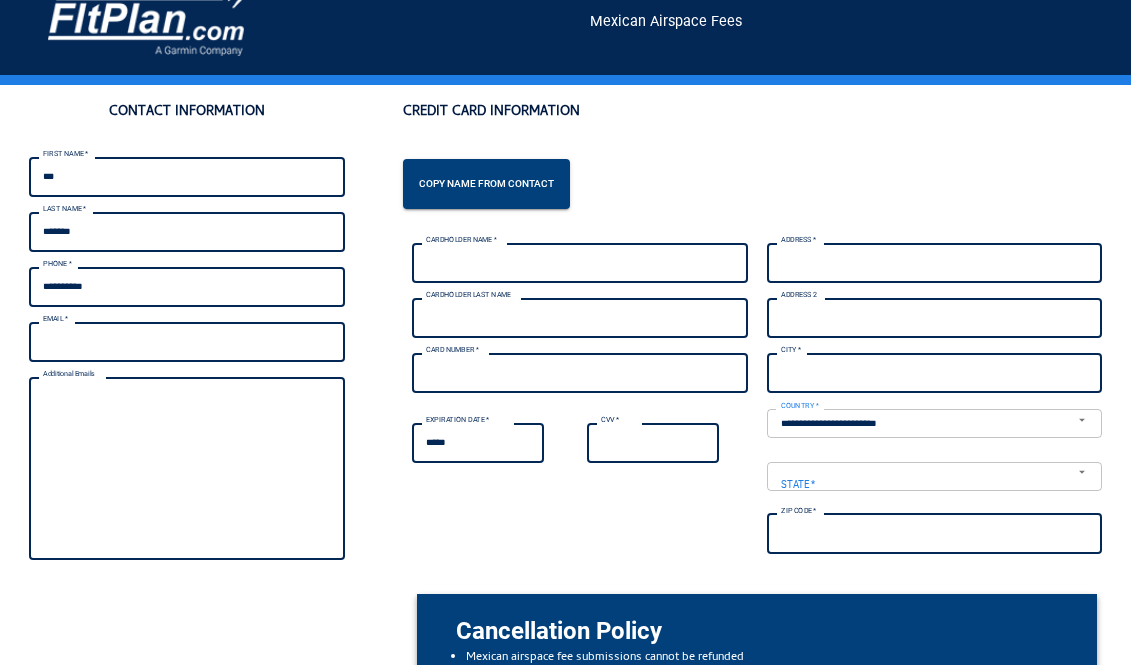 type on "**********" 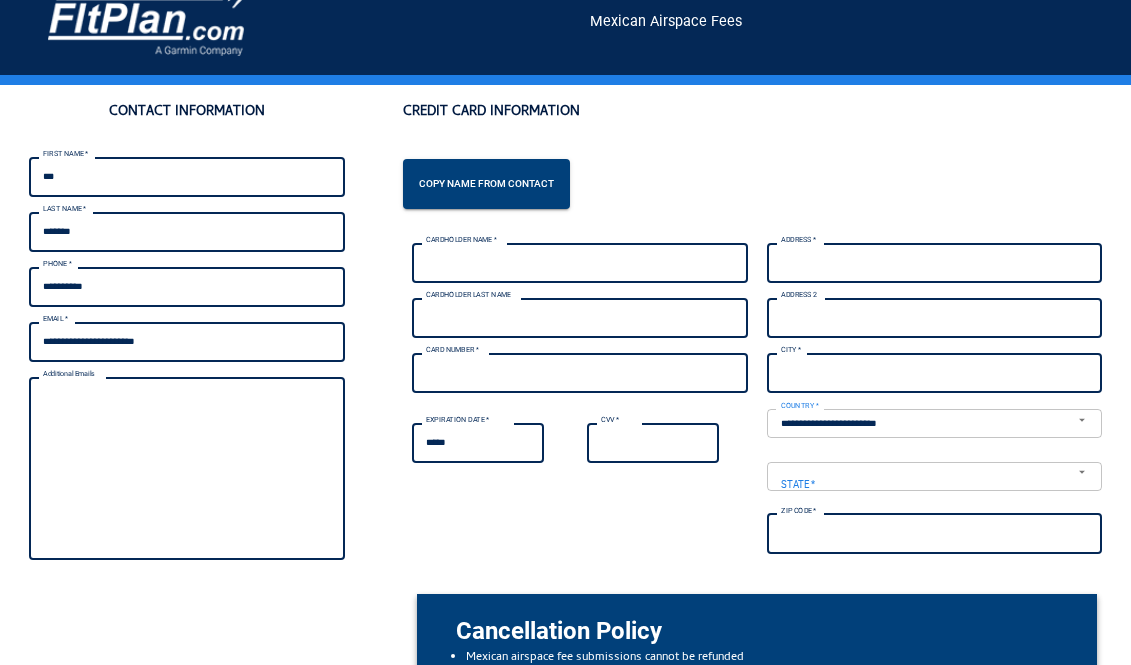 type on "**********" 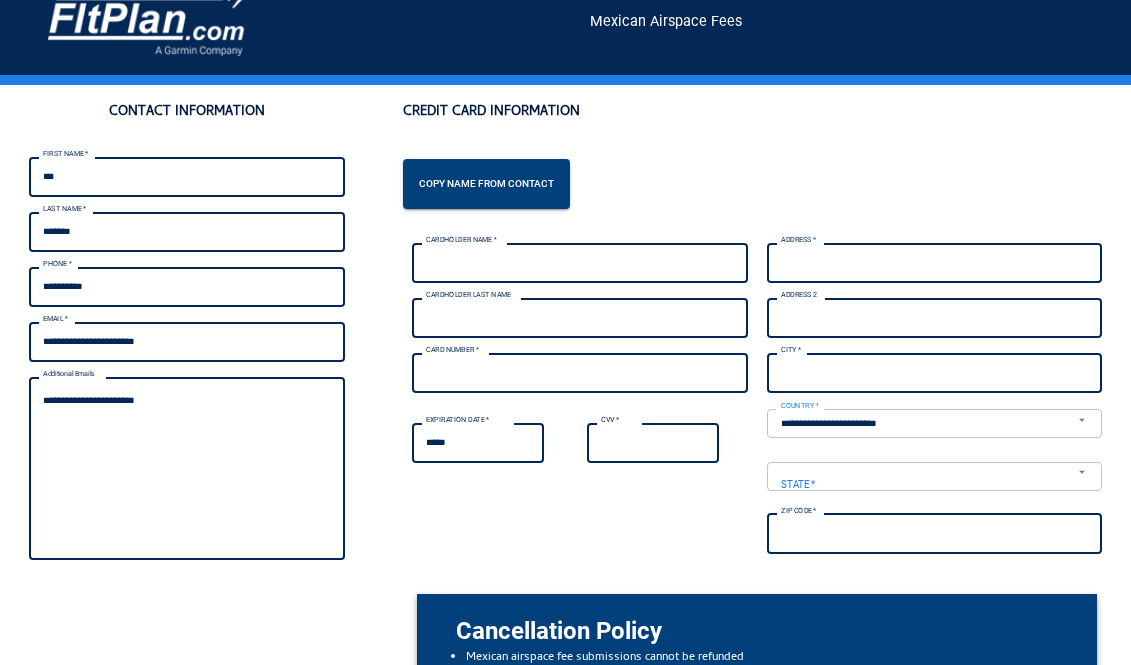 type on "**********" 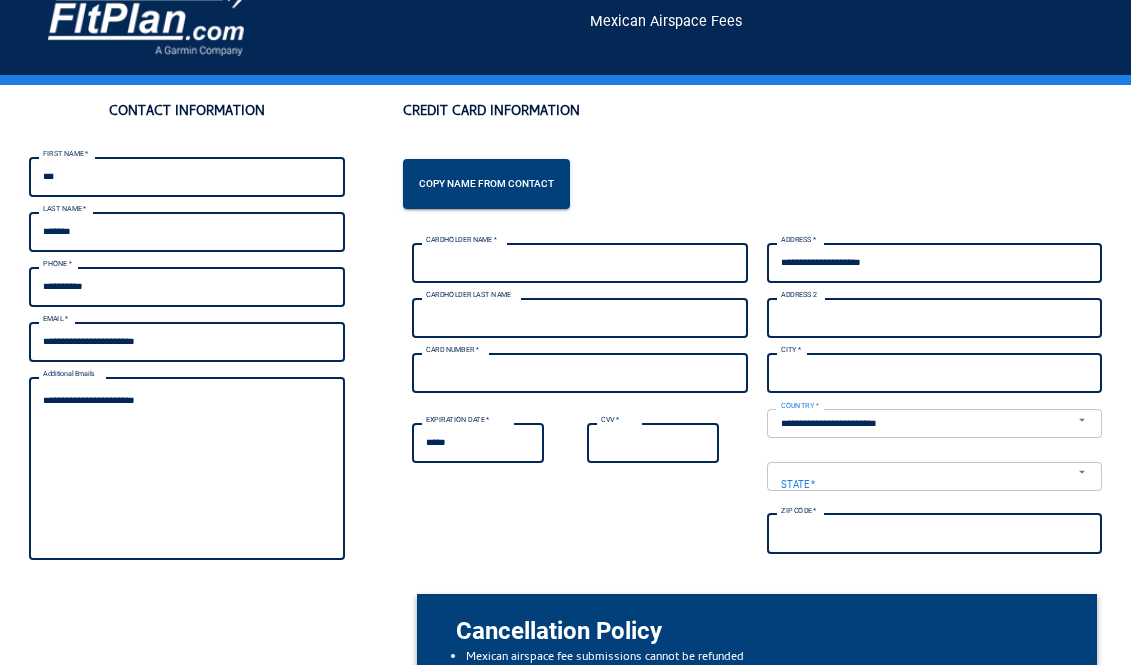 type on "**********" 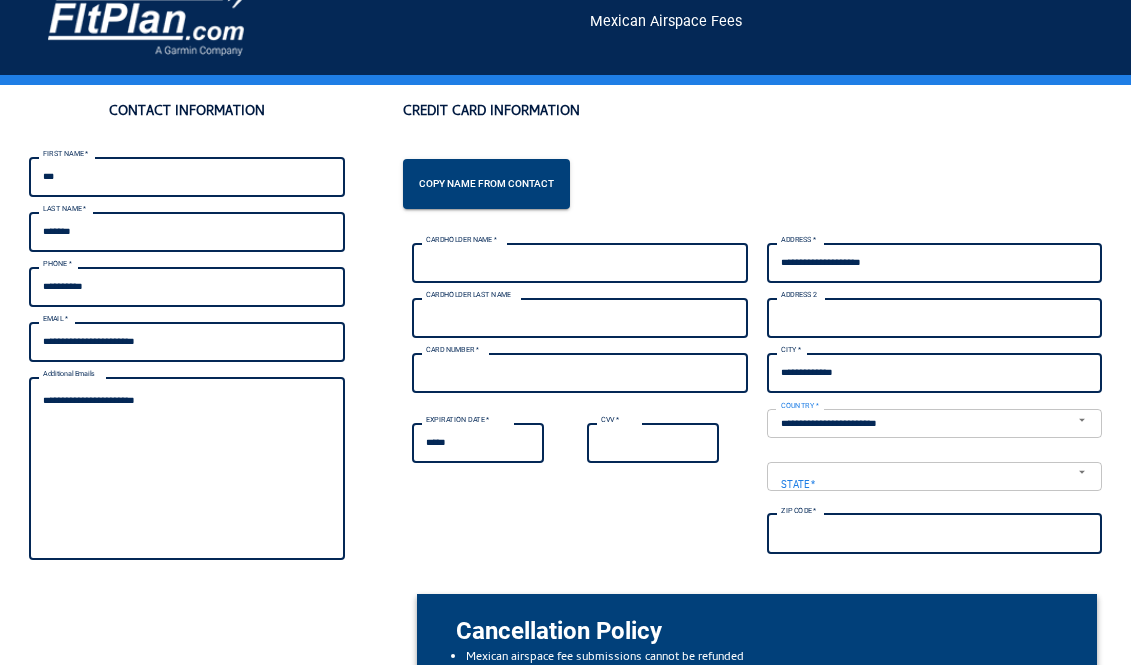 type on "**" 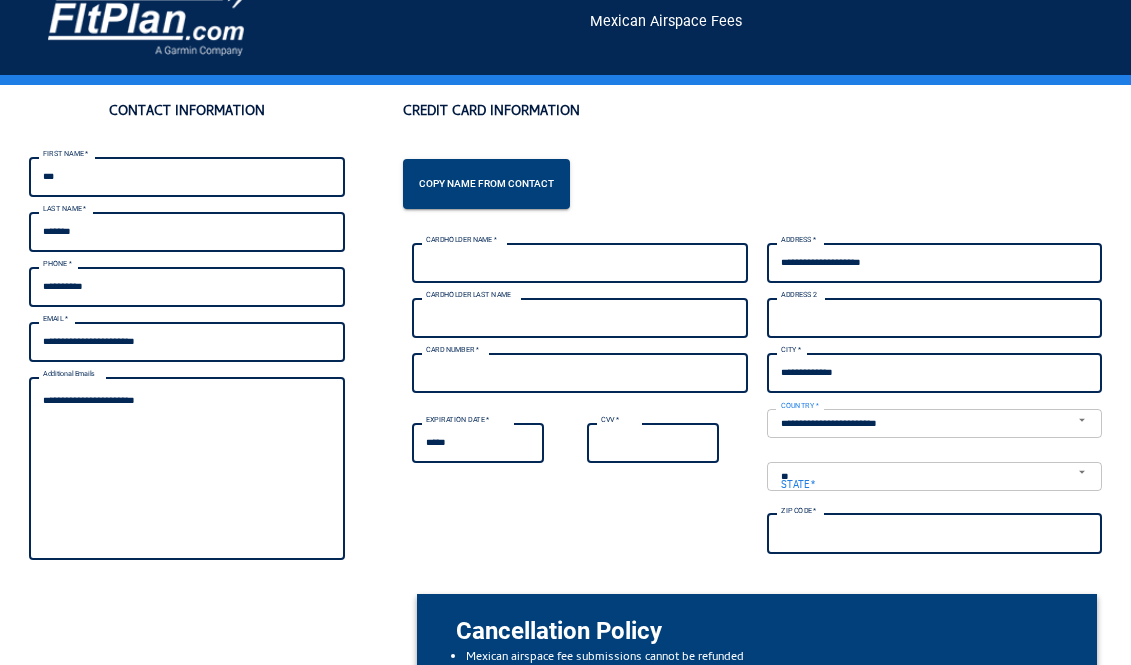 type on "*****" 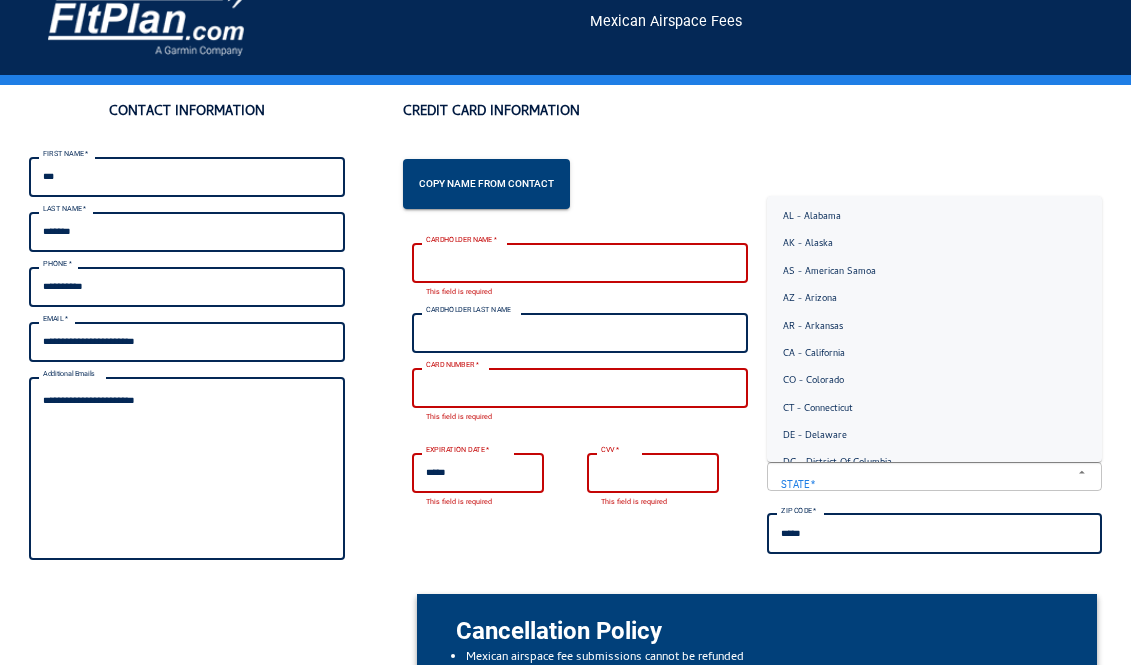 click on "CARDHOLDER NAME *" at bounding box center [579, 263] 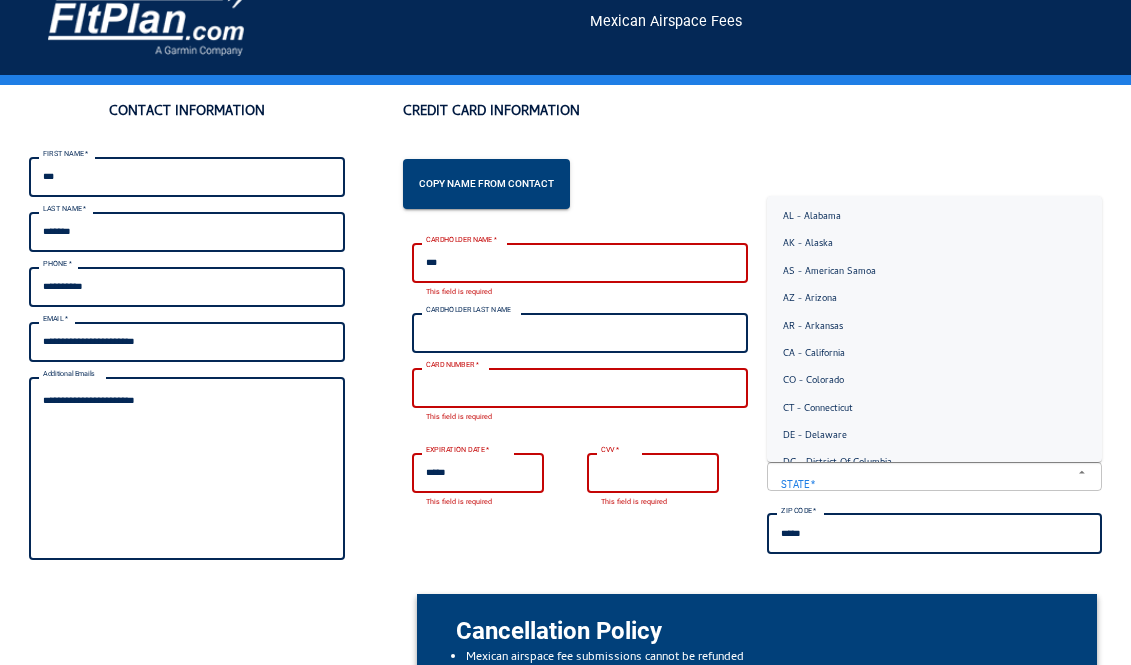 type on "*******" 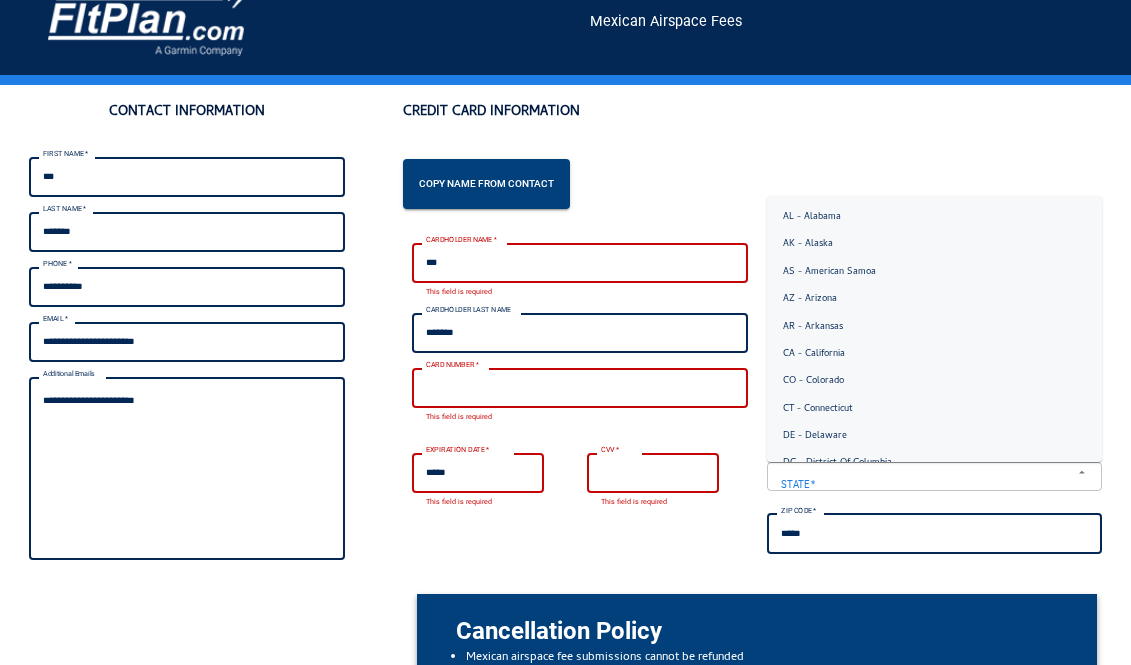 type on "**********" 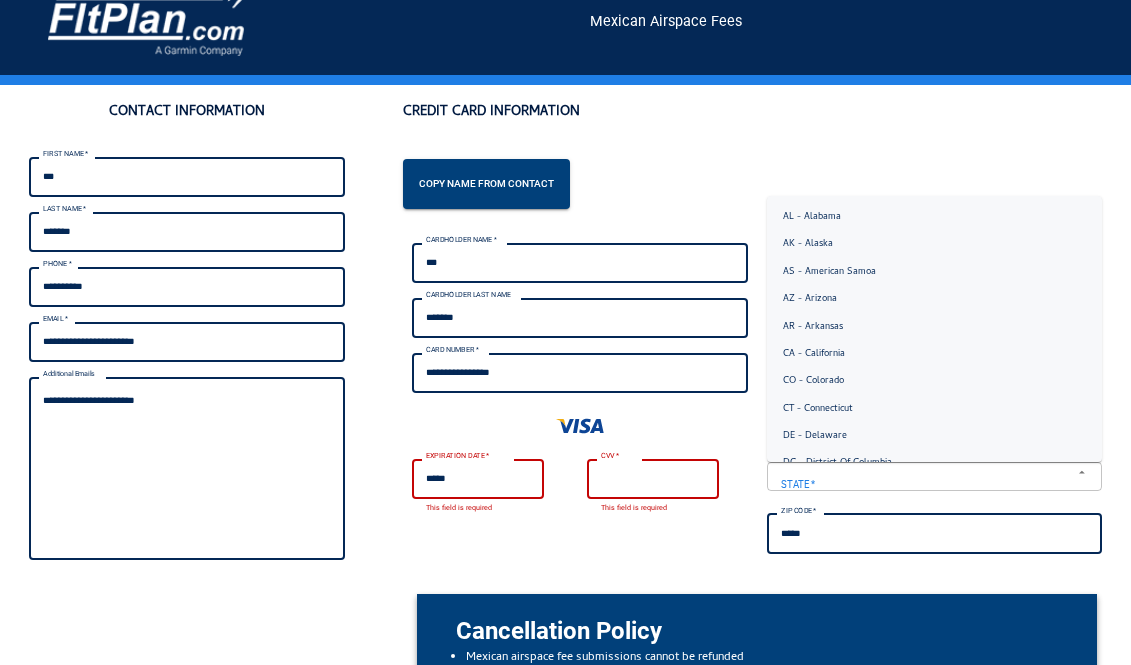 drag, startPoint x: 532, startPoint y: 382, endPoint x: 417, endPoint y: 366, distance: 116.10771 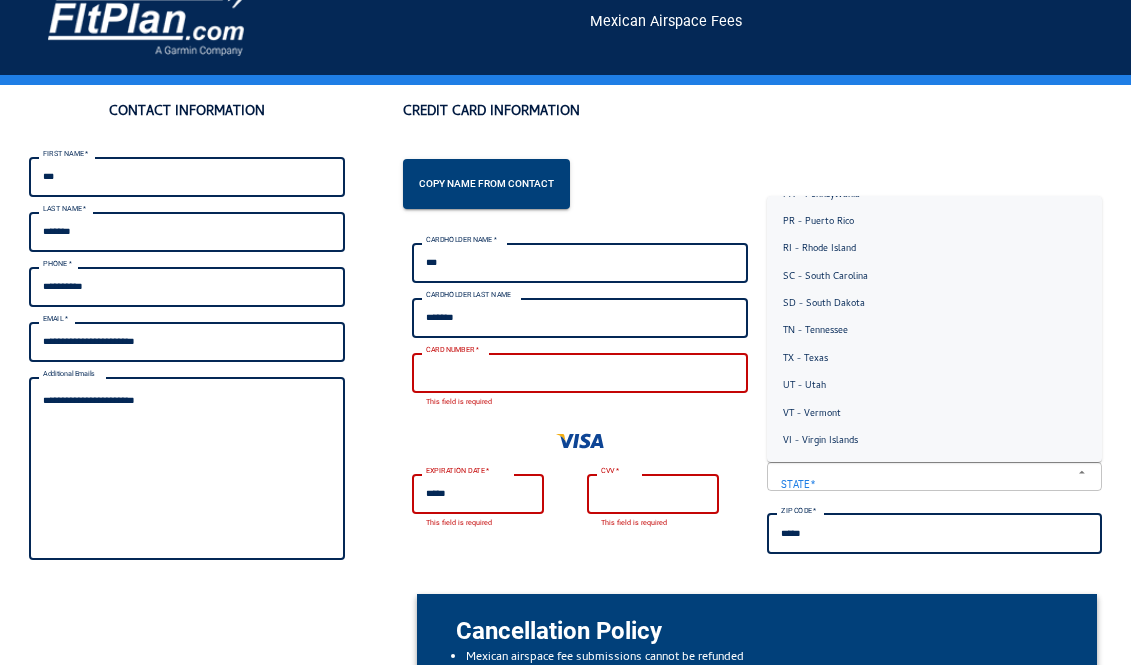 scroll, scrollTop: 1225, scrollLeft: 0, axis: vertical 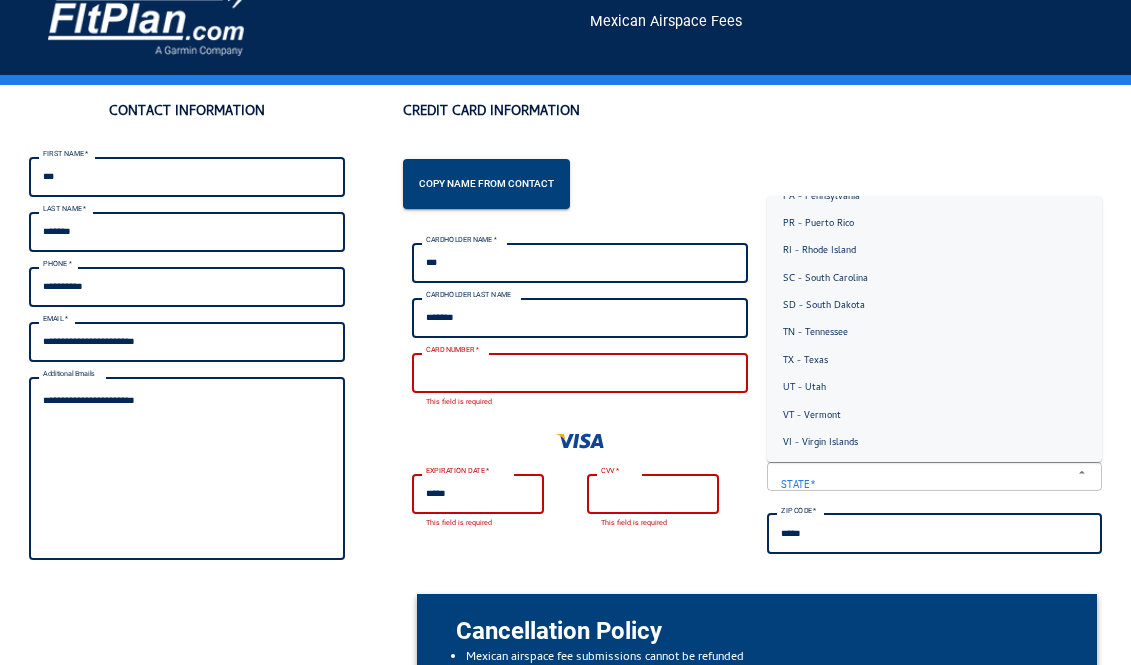 click on "TX - Texas" at bounding box center [934, 361] 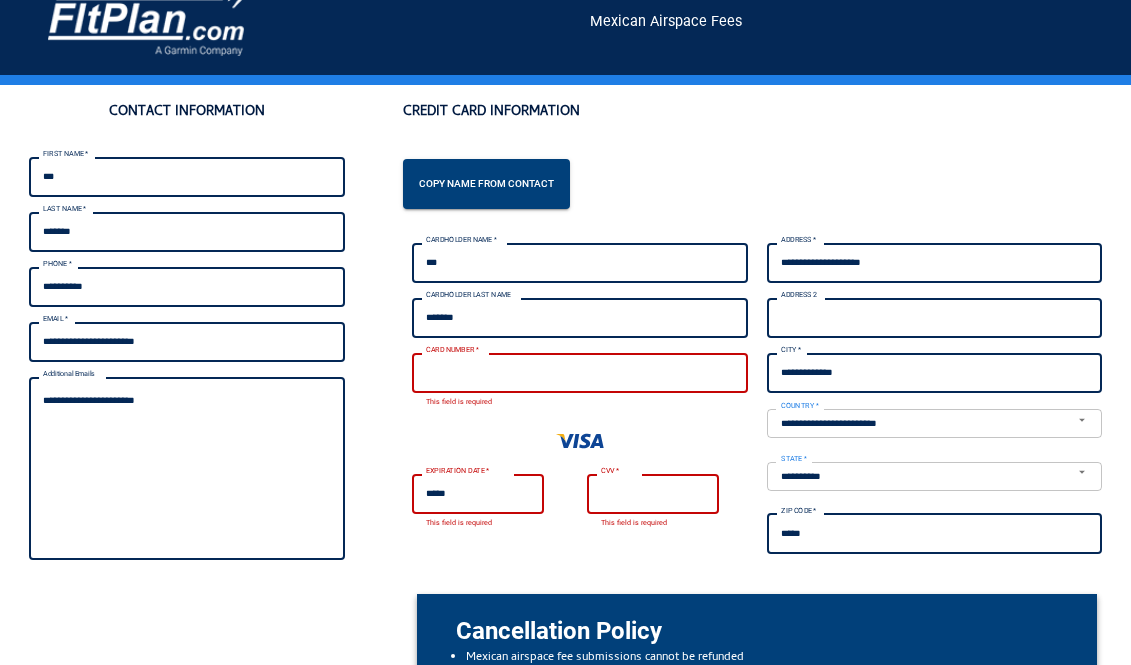 click on "CARD NUMBER *" at bounding box center [452, 349] 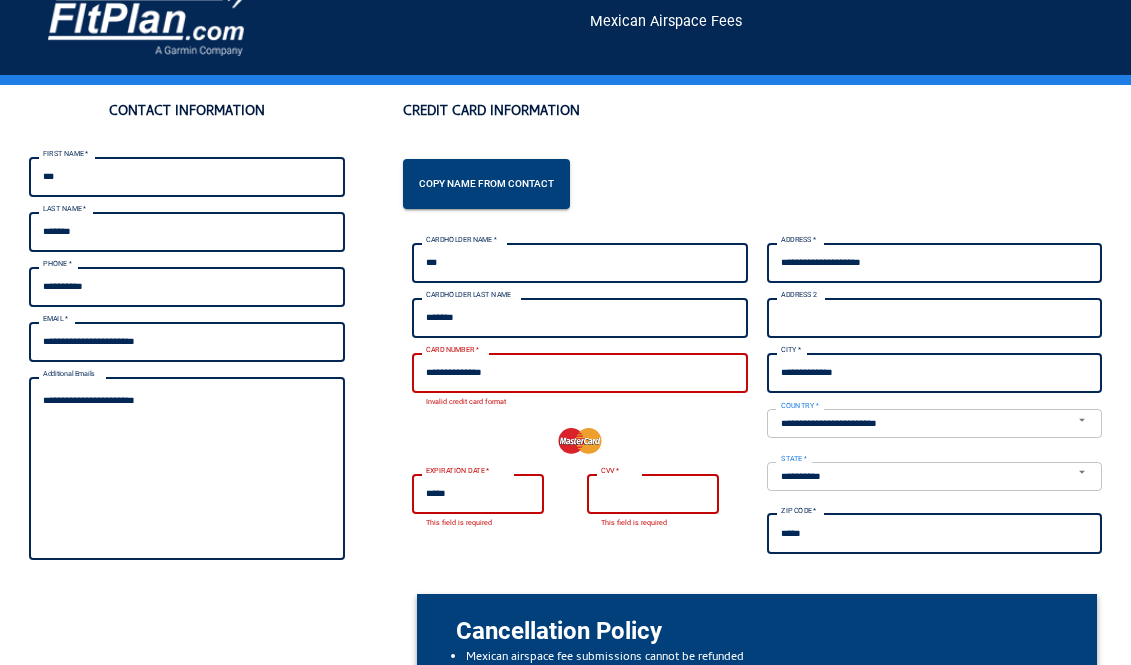 type on "**********" 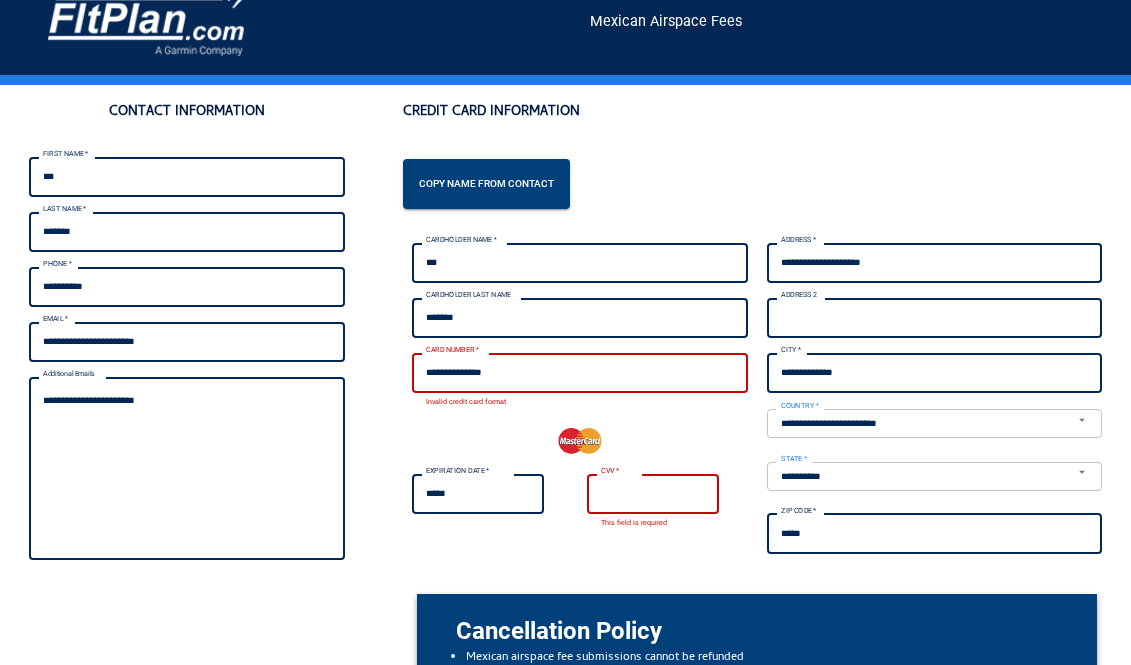 type on "*****" 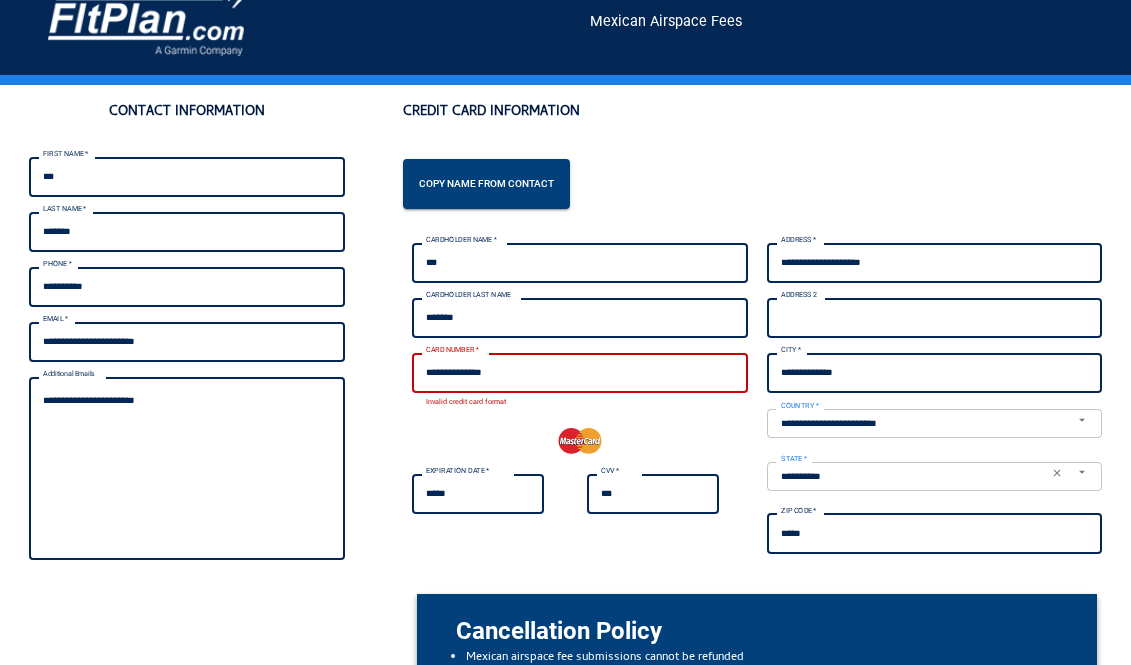type on "***" 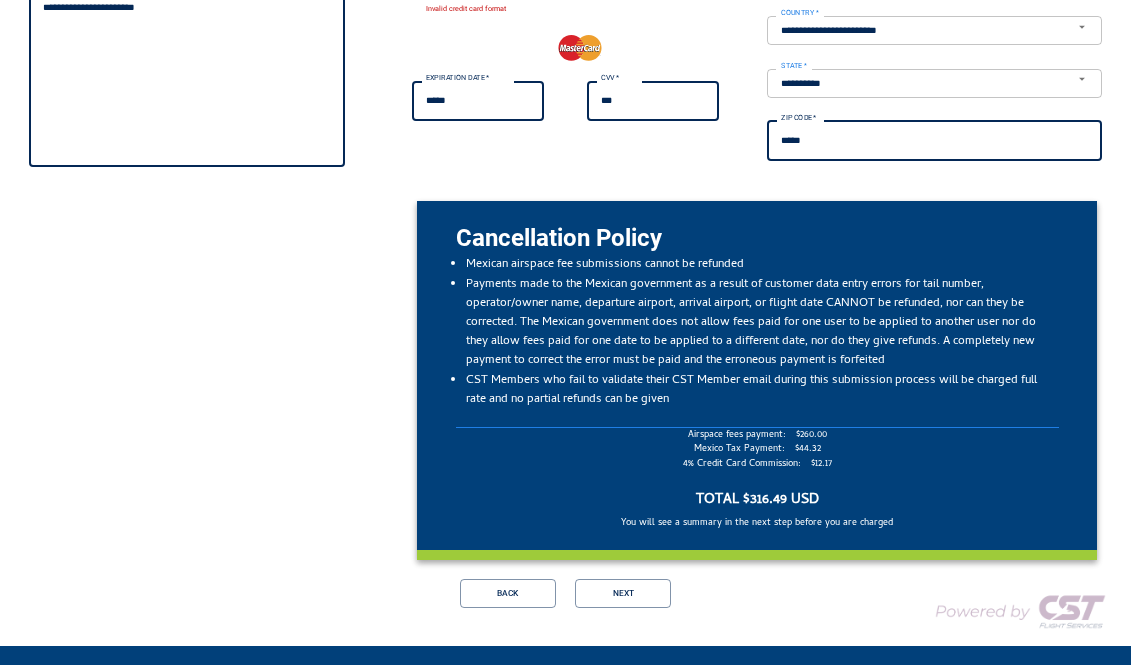 scroll, scrollTop: 458, scrollLeft: 0, axis: vertical 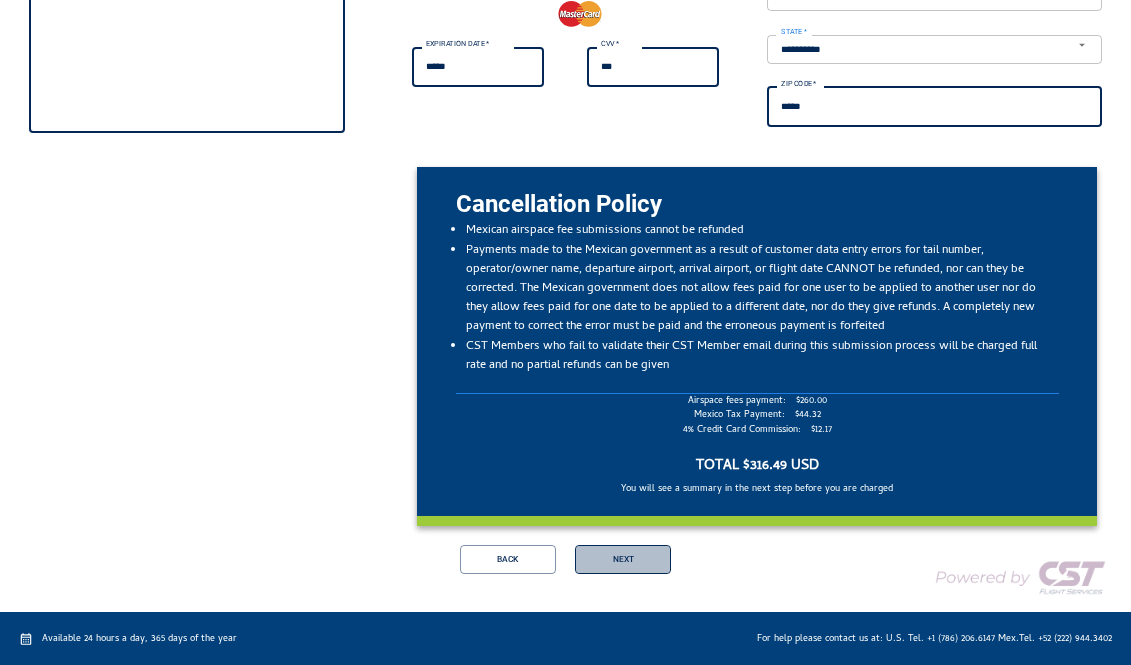 click on "Next" at bounding box center (623, 559) 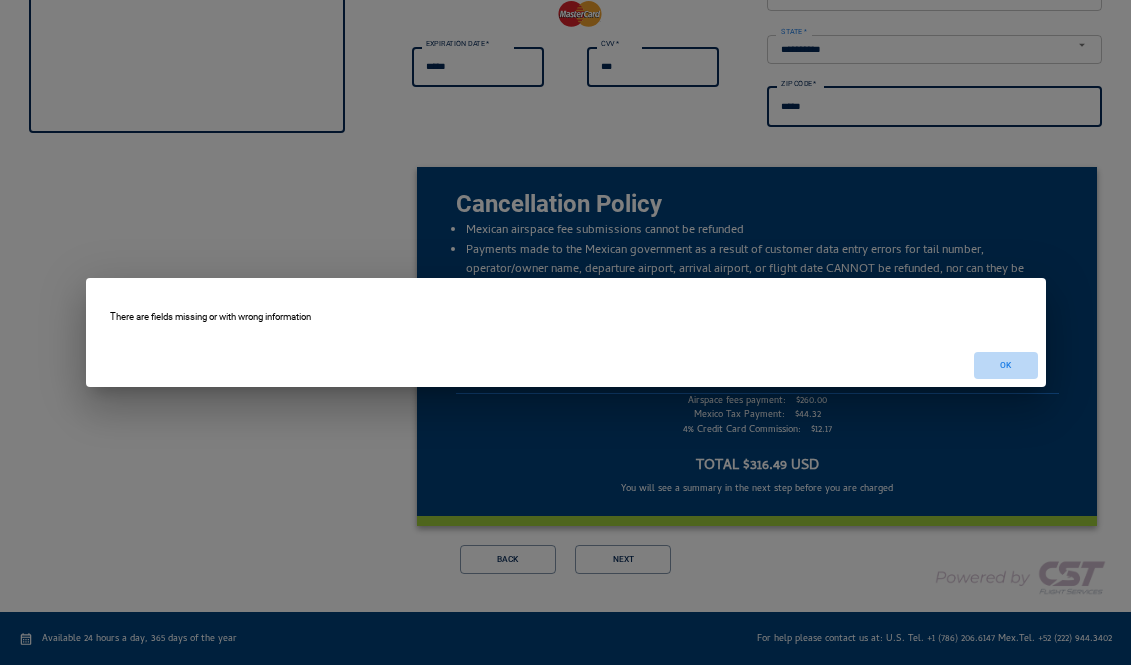 click on "OK" at bounding box center (1006, 365) 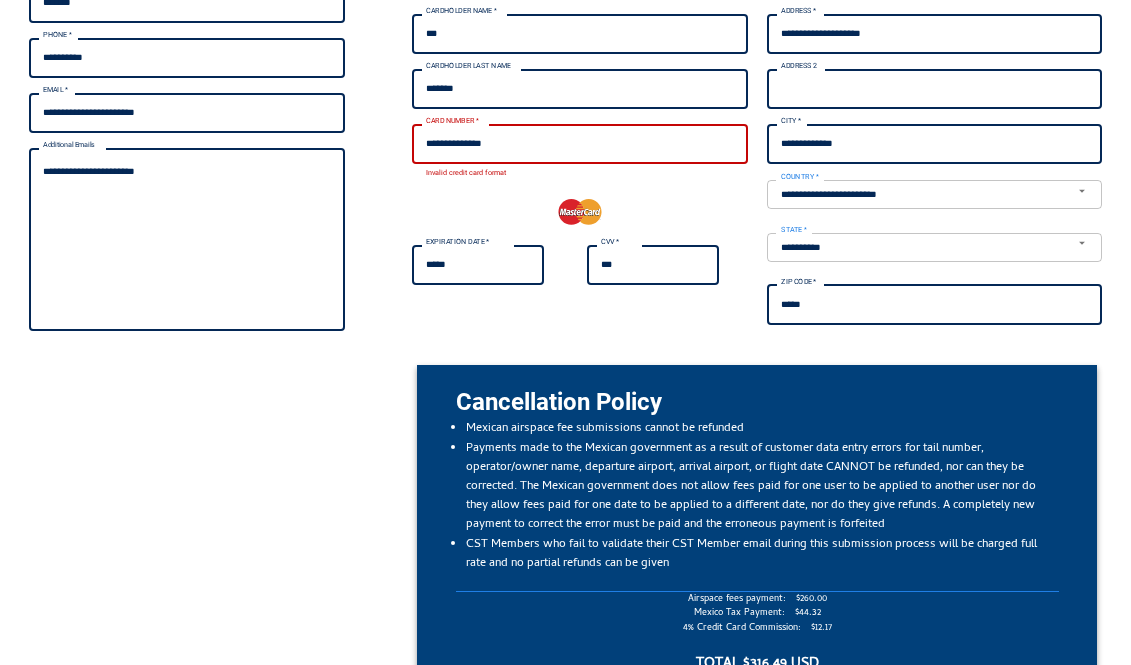 scroll, scrollTop: 259, scrollLeft: 0, axis: vertical 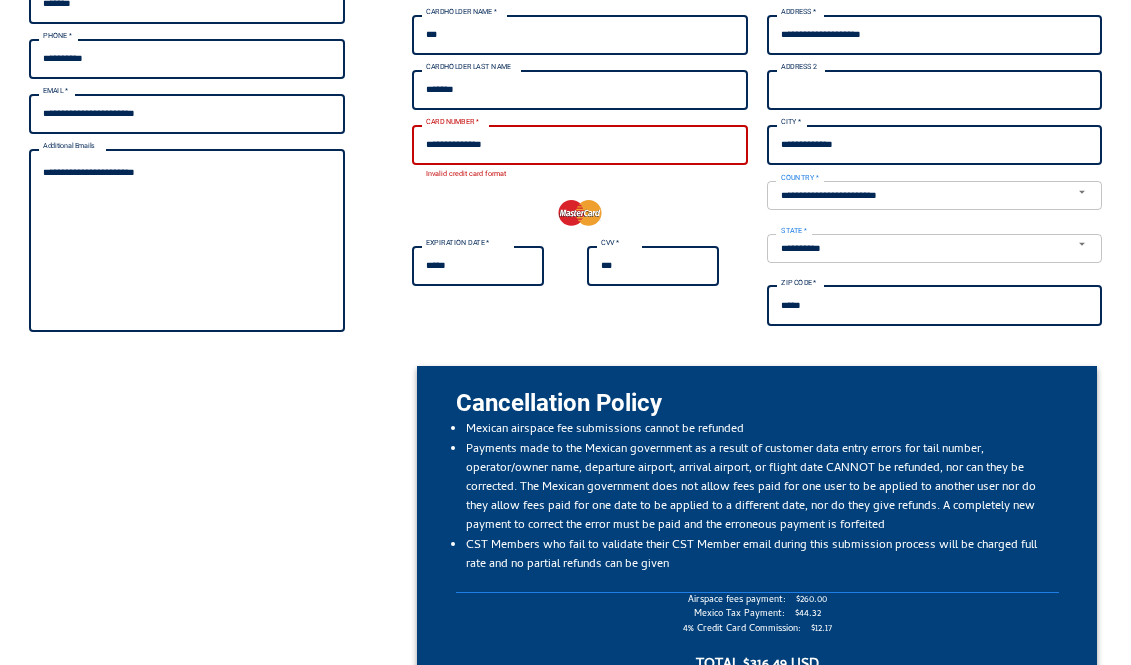 click on "**********" at bounding box center [579, 145] 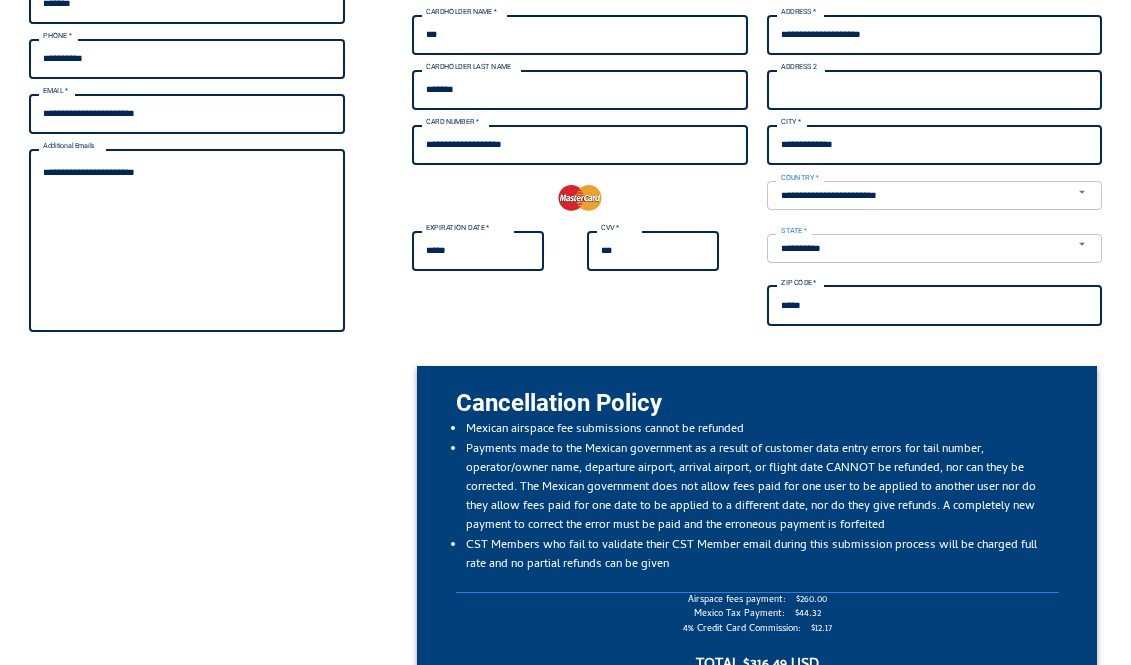 type on "**********" 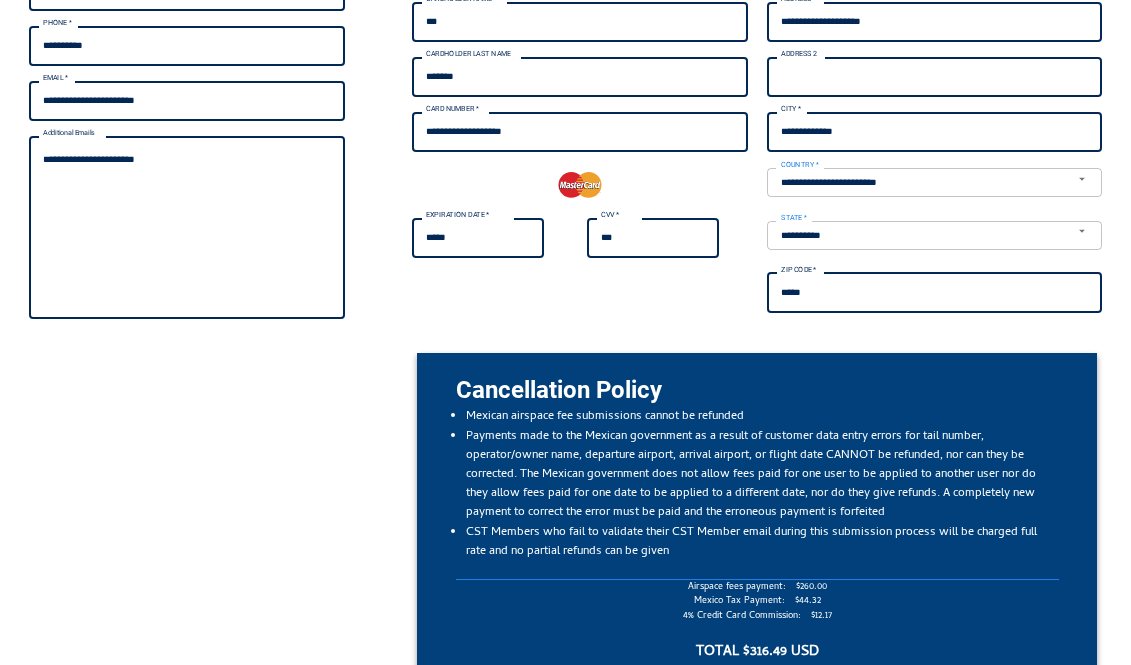 scroll, scrollTop: 458, scrollLeft: 0, axis: vertical 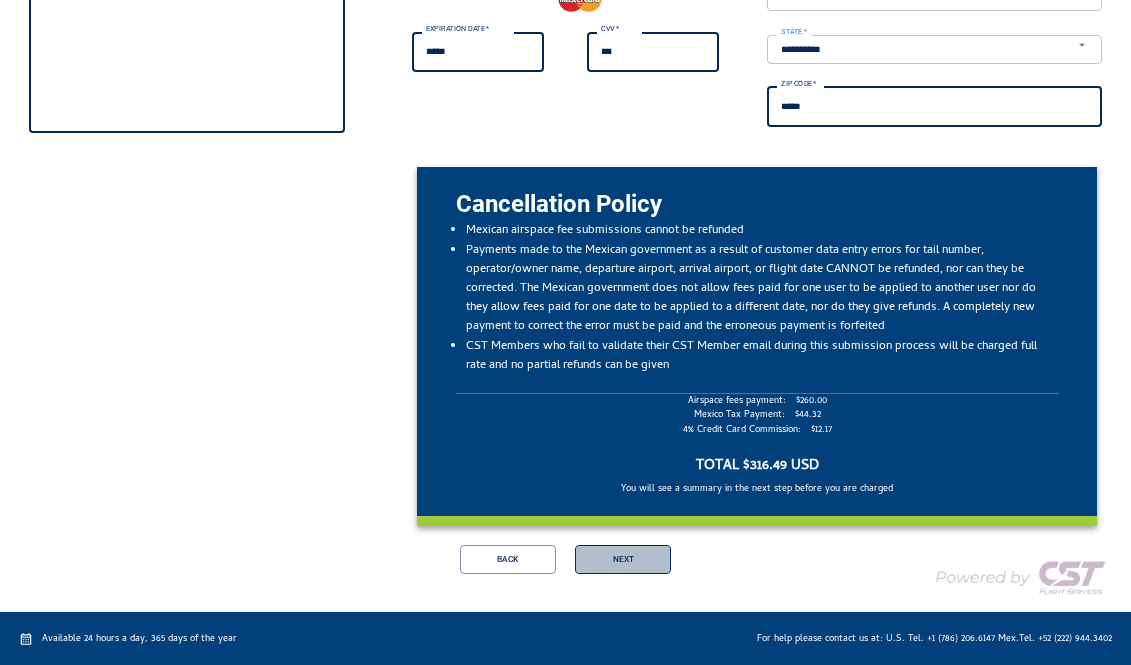 click on "Next" at bounding box center (623, 559) 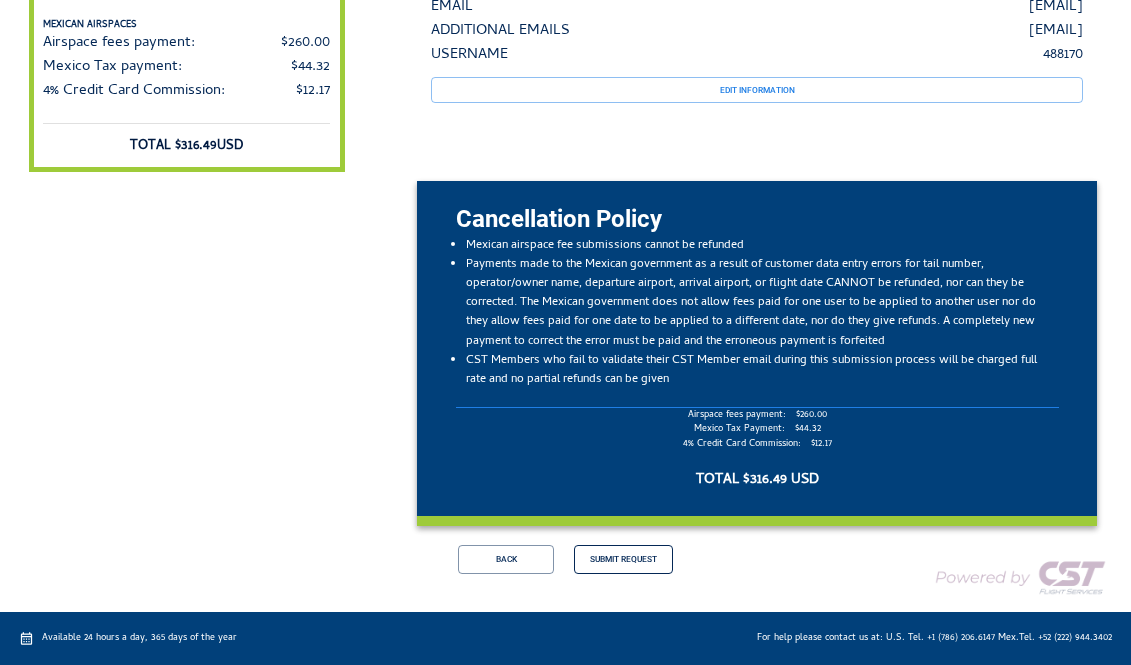 scroll, scrollTop: 420, scrollLeft: 0, axis: vertical 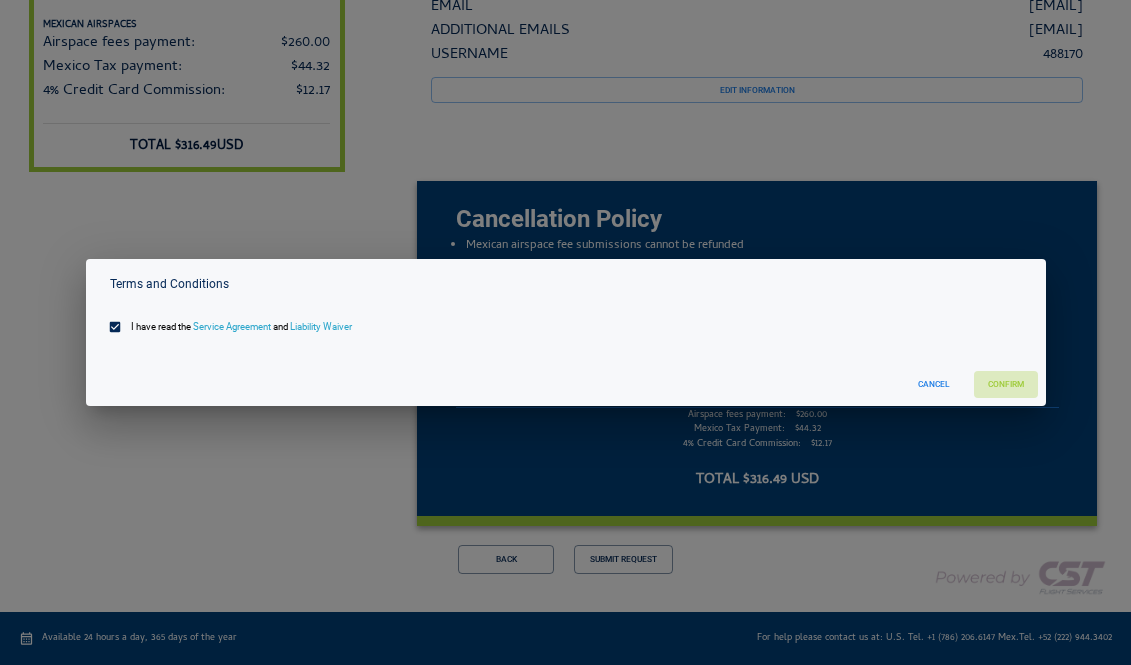 click on "Confirm" at bounding box center (1006, 384) 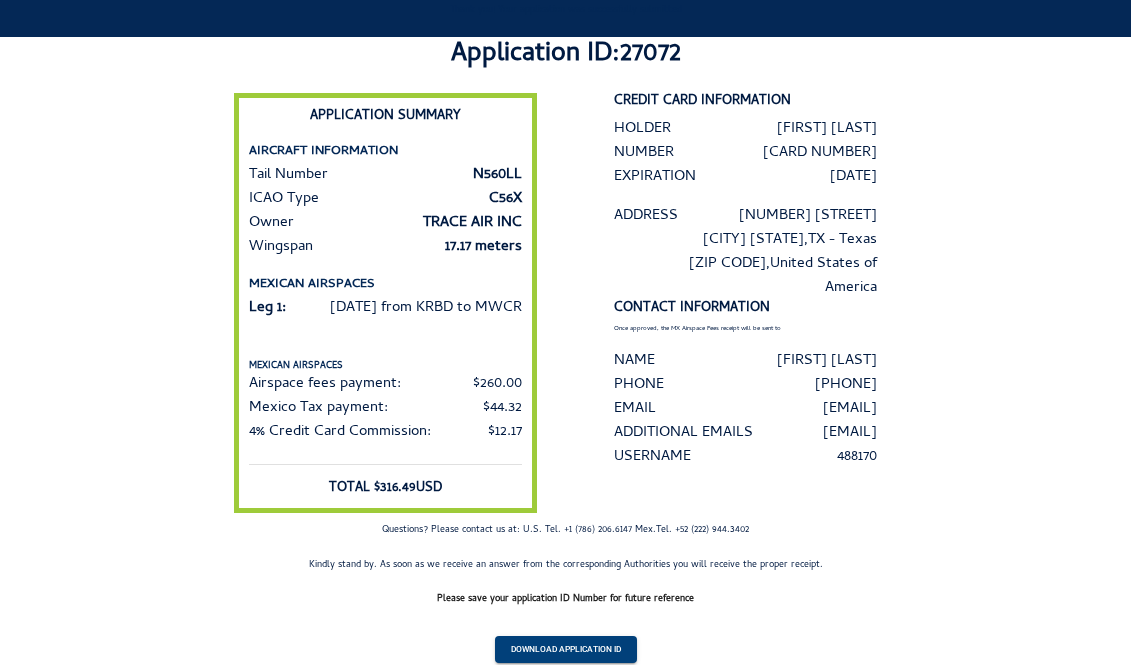 scroll, scrollTop: 137, scrollLeft: 0, axis: vertical 